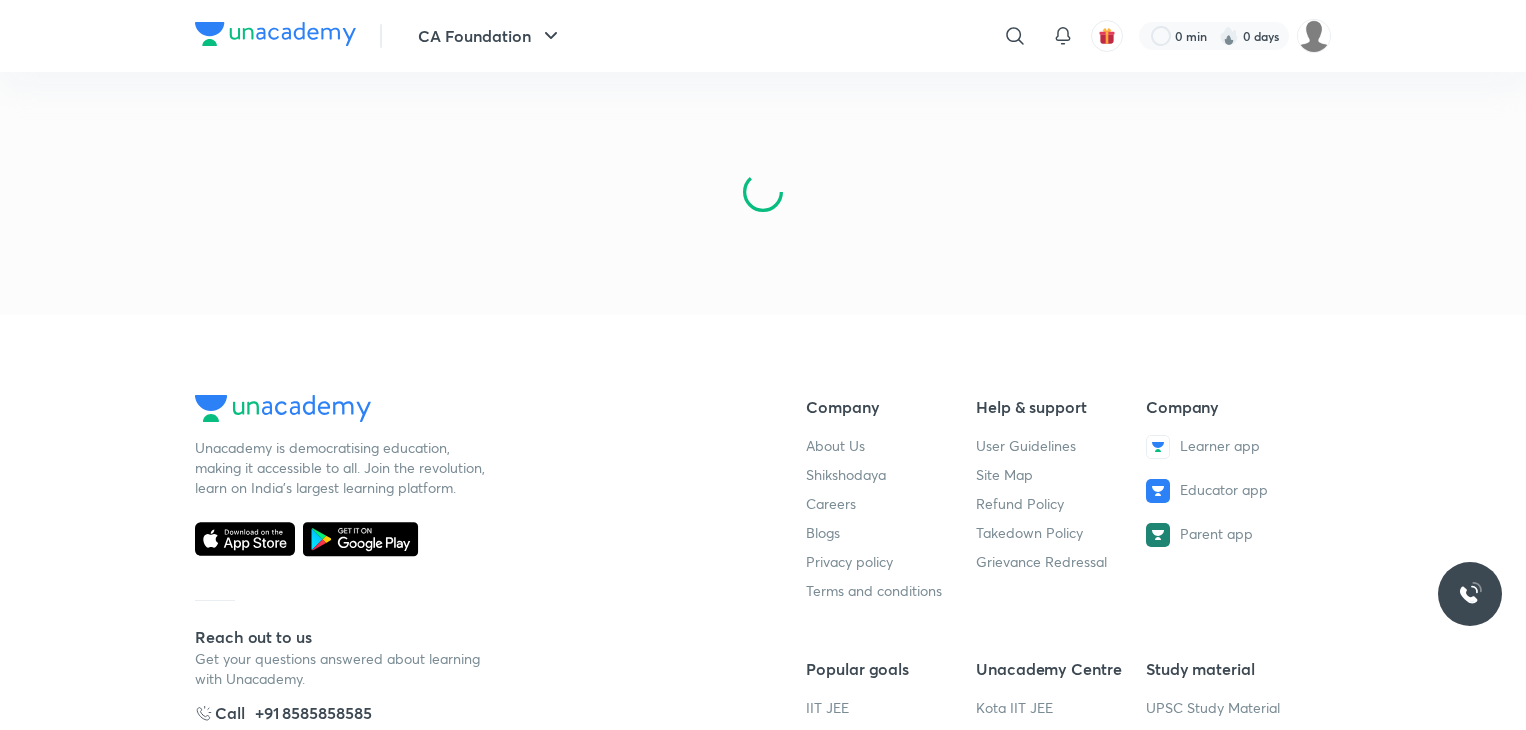 scroll, scrollTop: 0, scrollLeft: 0, axis: both 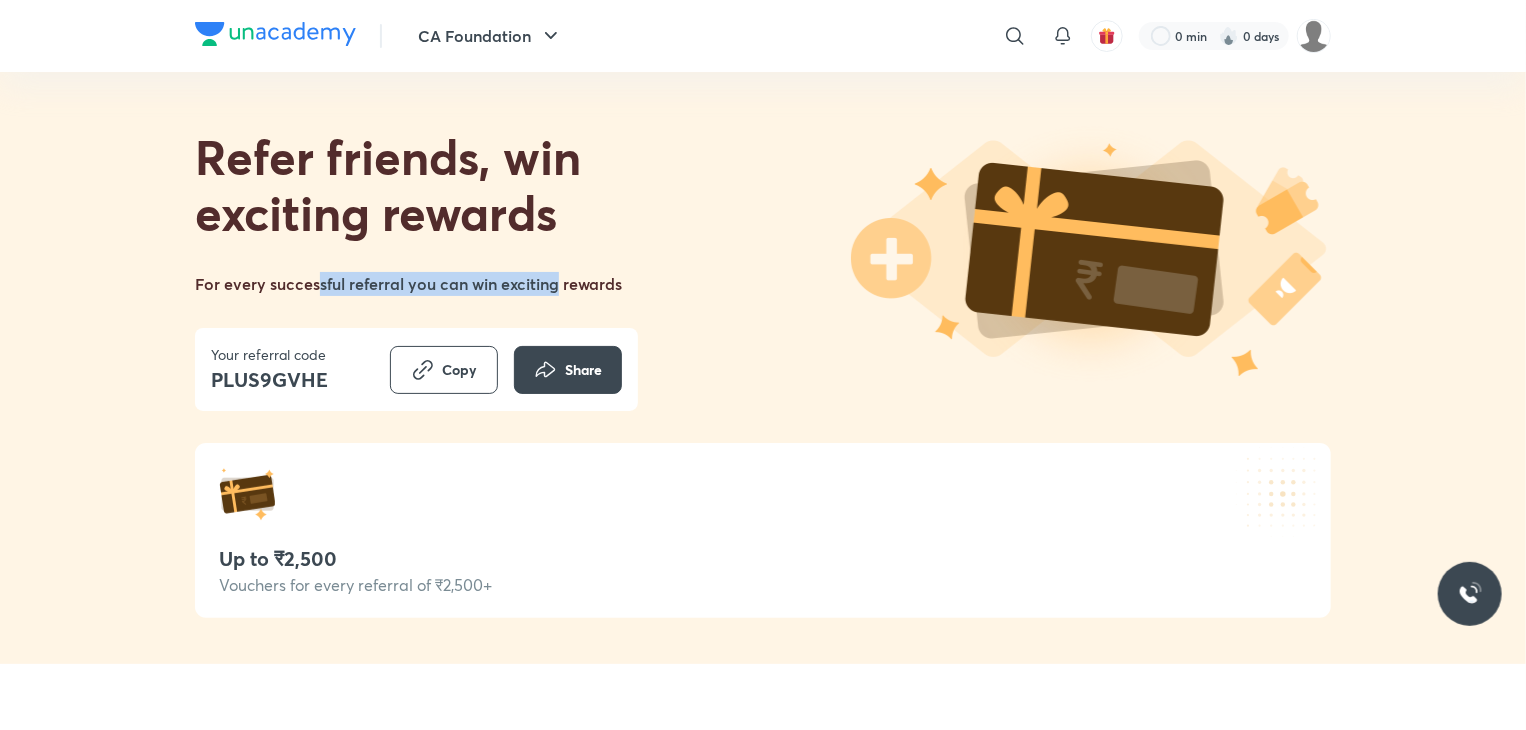 drag, startPoint x: 318, startPoint y: 273, endPoint x: 560, endPoint y: 287, distance: 242.40462 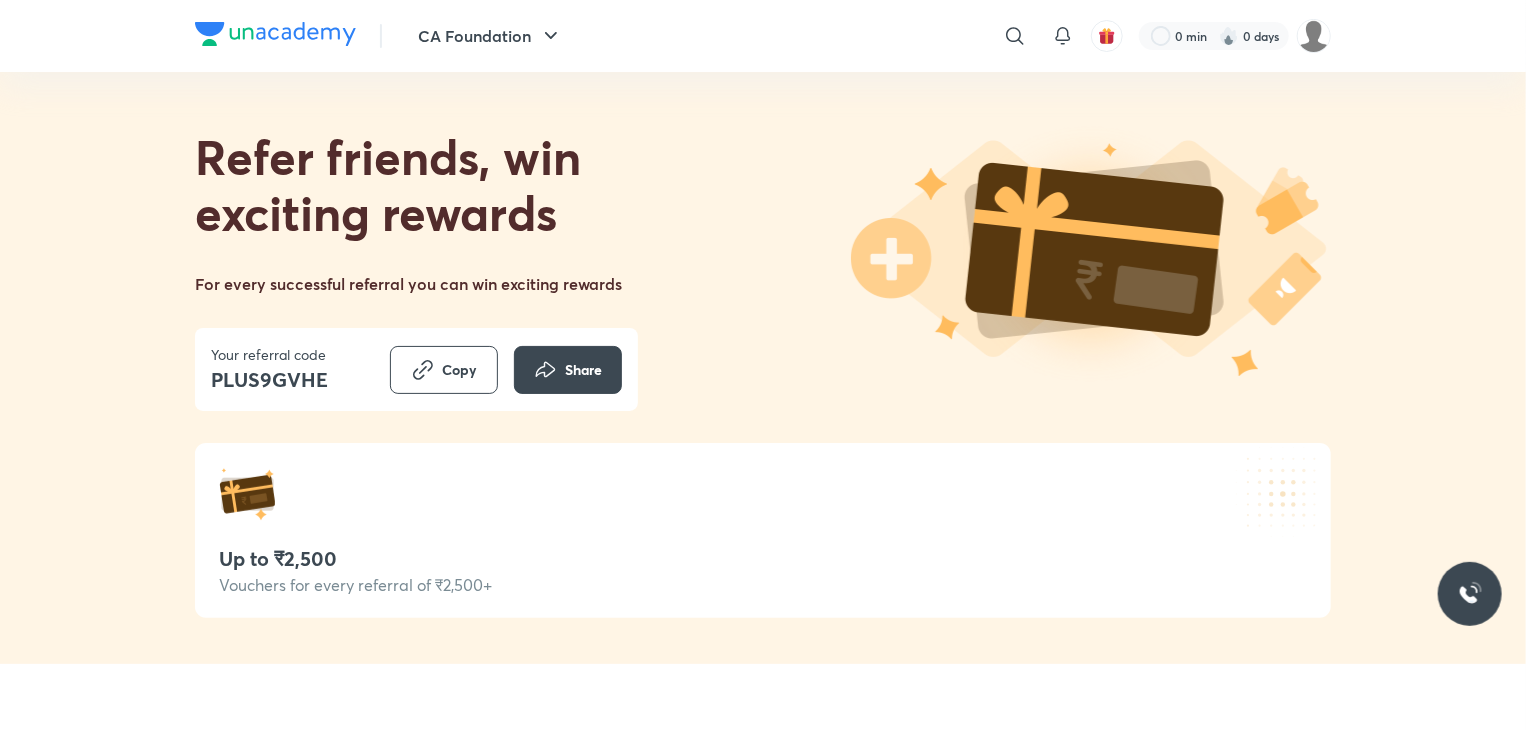 click on "Refer friends, win exciting rewards For every successful referral you can win exciting rewards Your referral code [CODE] Copy Share" at bounding box center (416, 269) 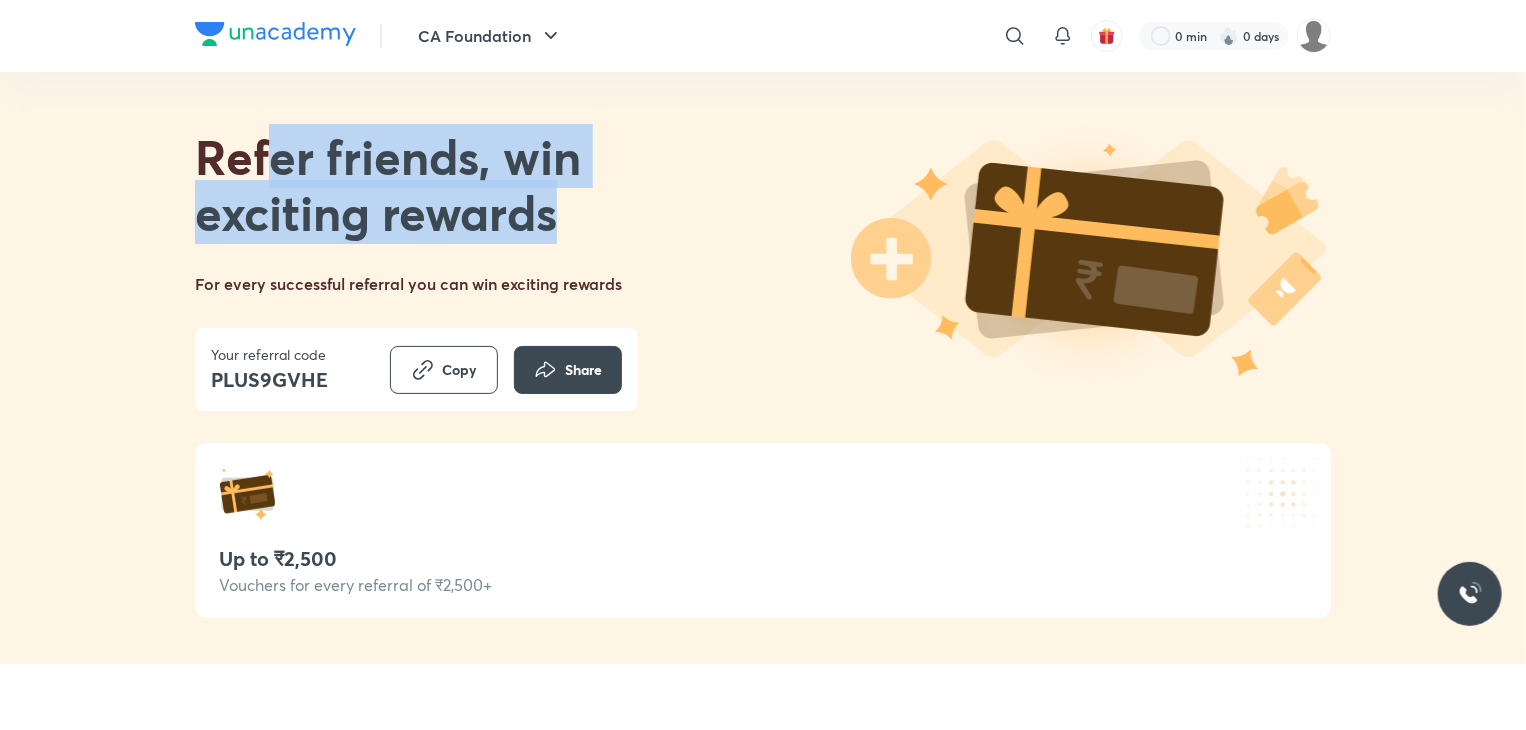 drag, startPoint x: 275, startPoint y: 169, endPoint x: 539, endPoint y: 218, distance: 268.50885 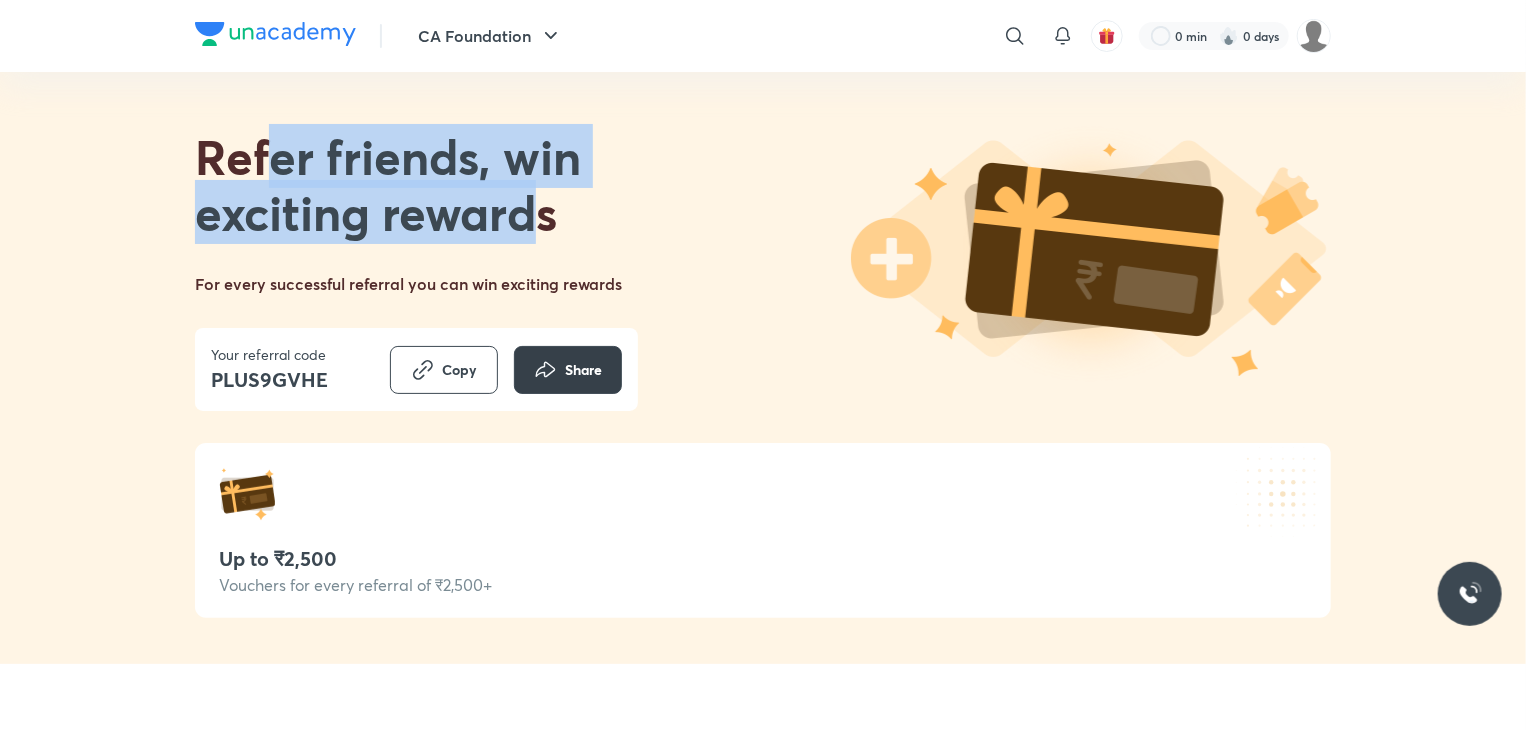 click 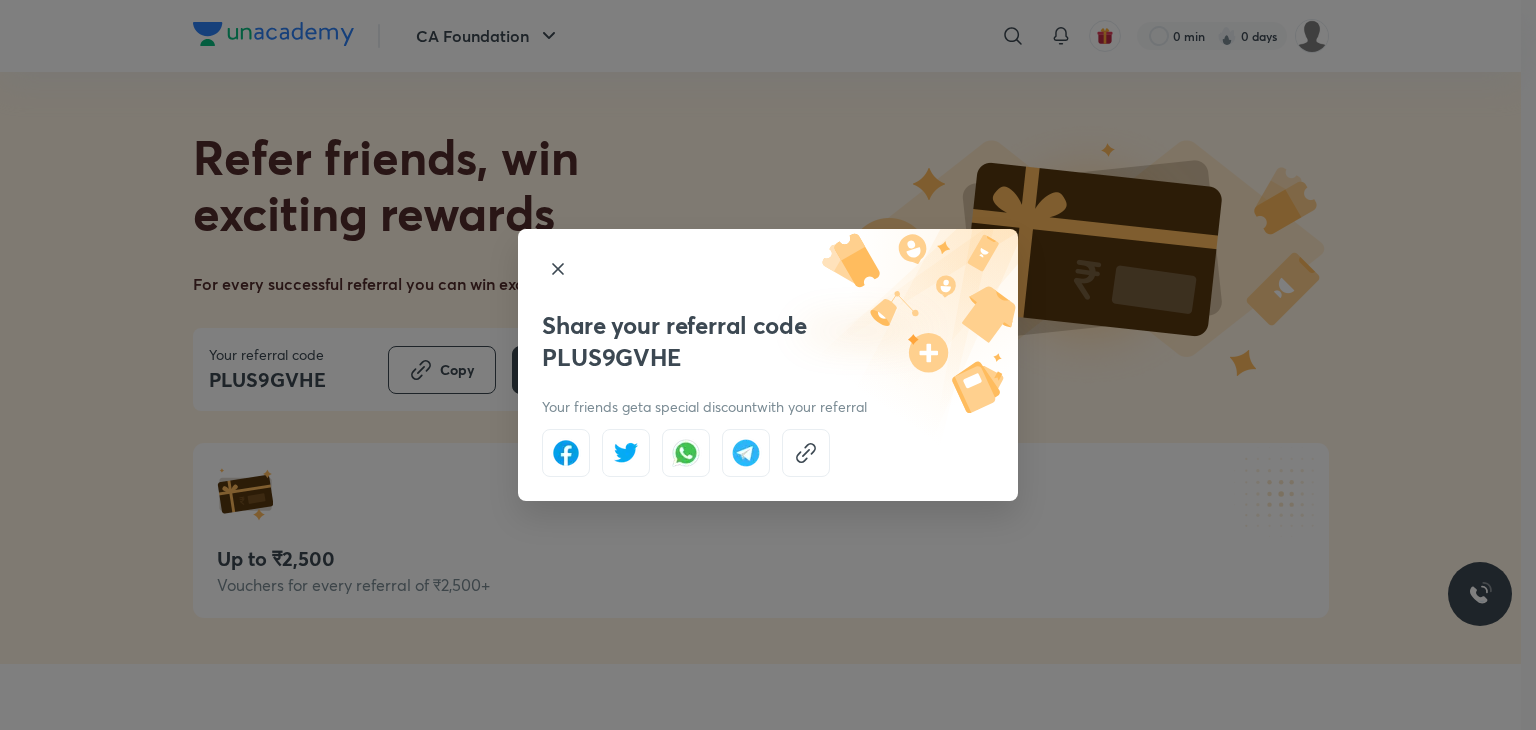 click on "Your friends get a special discount with your referral" at bounding box center (768, 365) 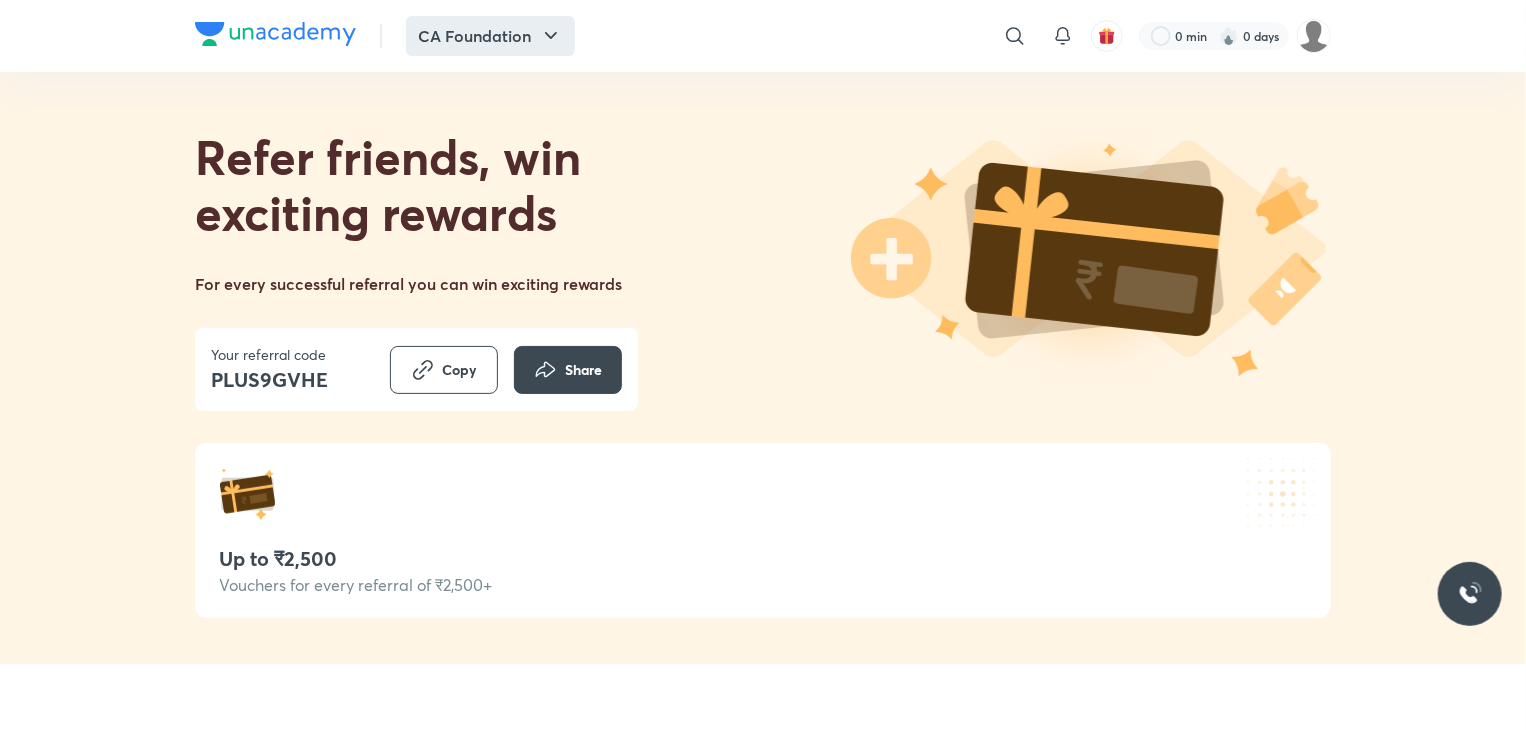 click on "CA Foundation" at bounding box center [490, 36] 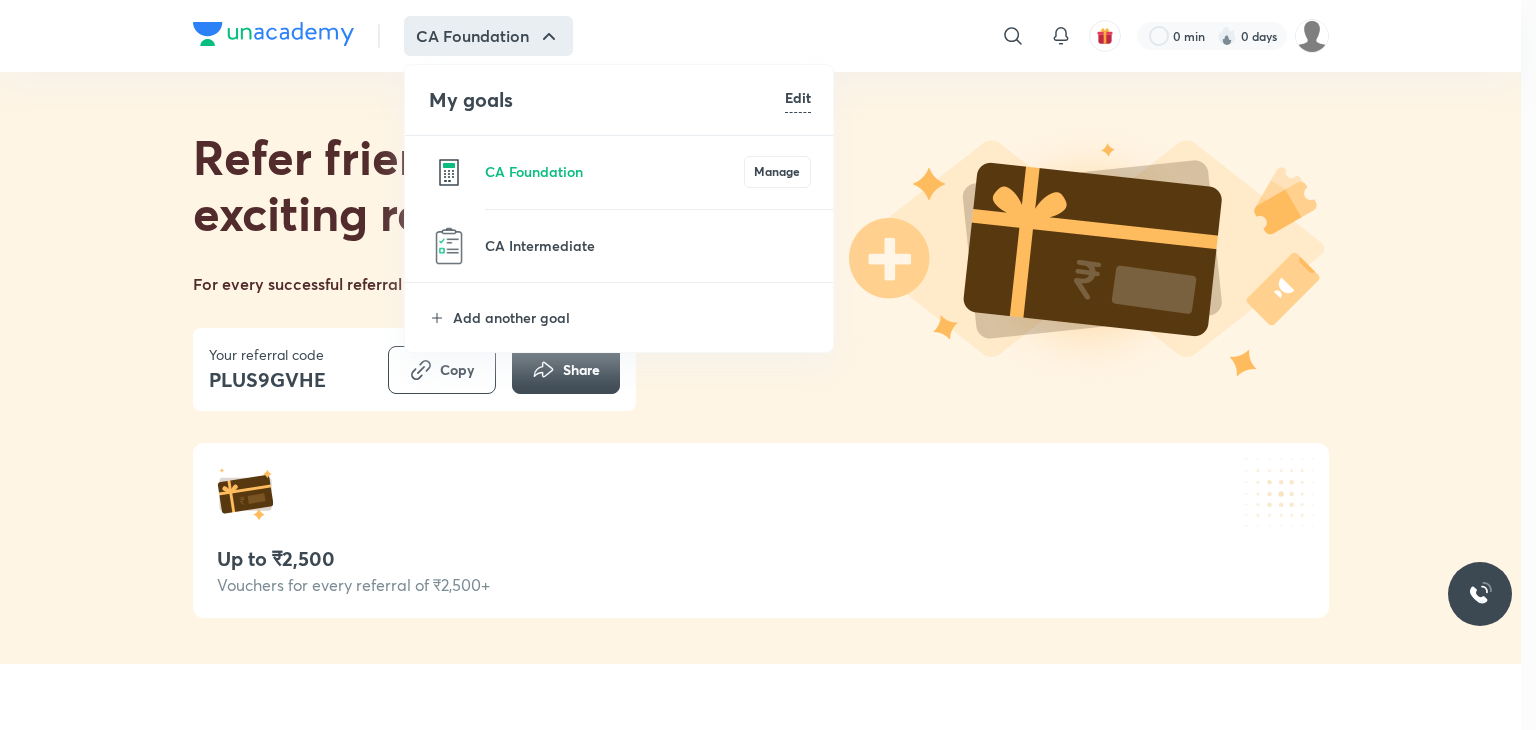 click at bounding box center (648, 257) 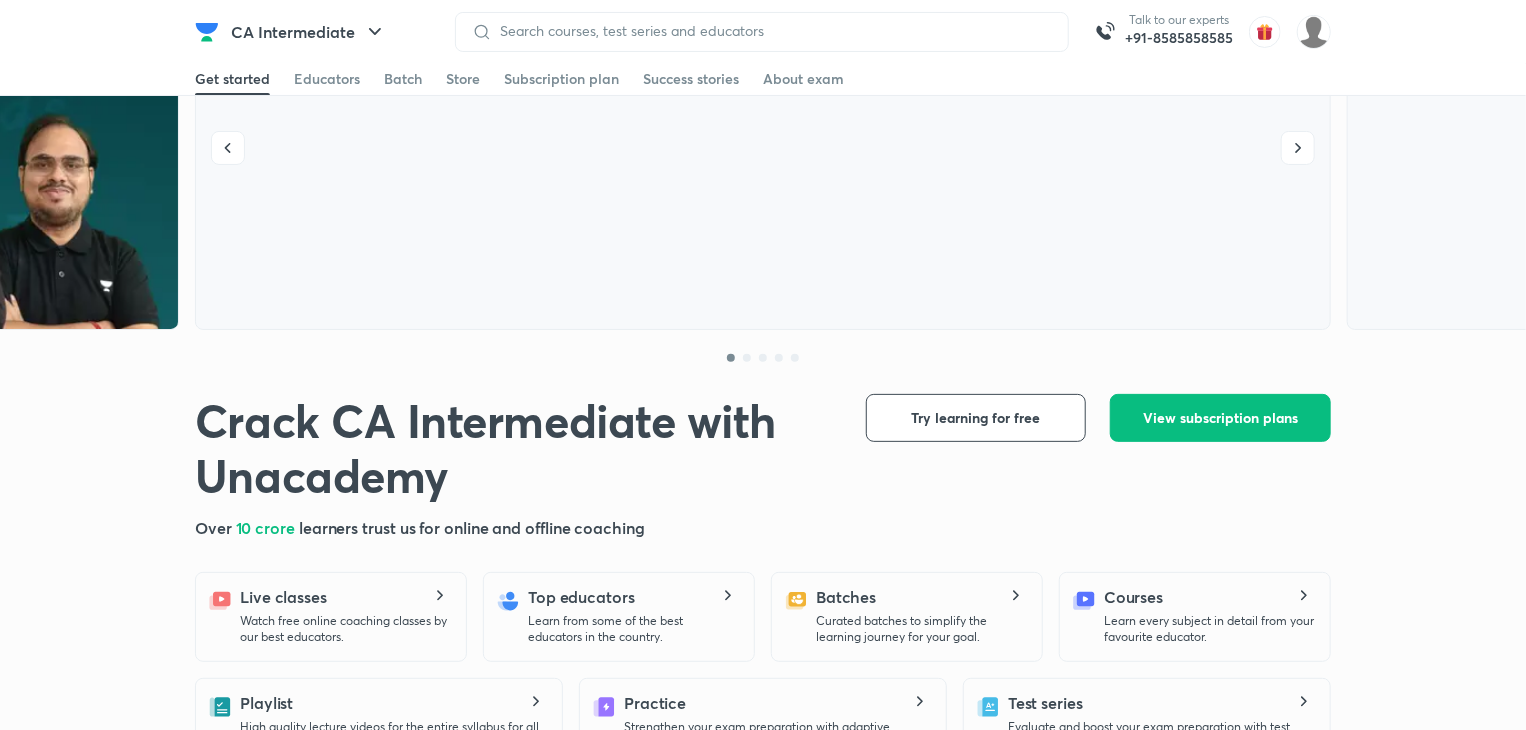 scroll, scrollTop: 296, scrollLeft: 0, axis: vertical 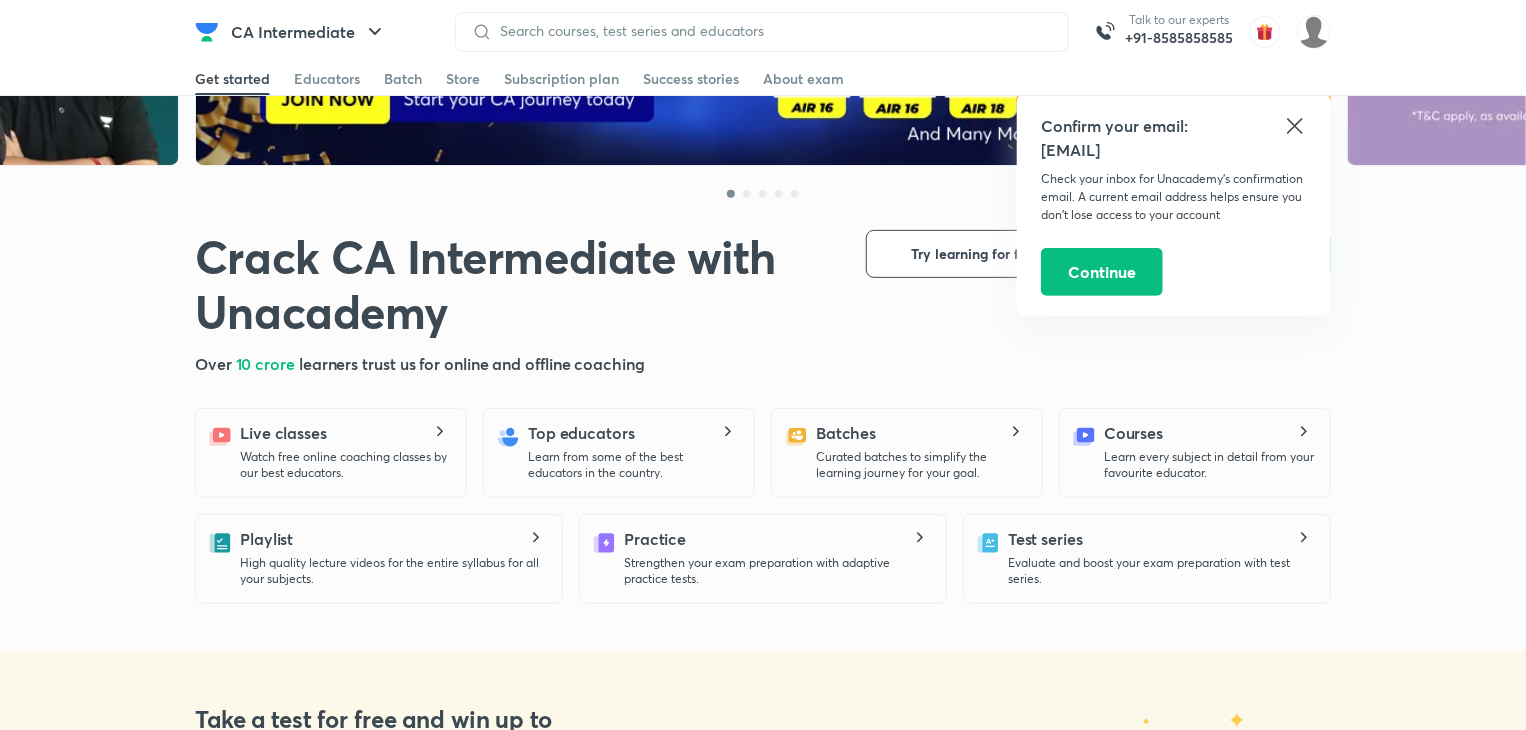 click 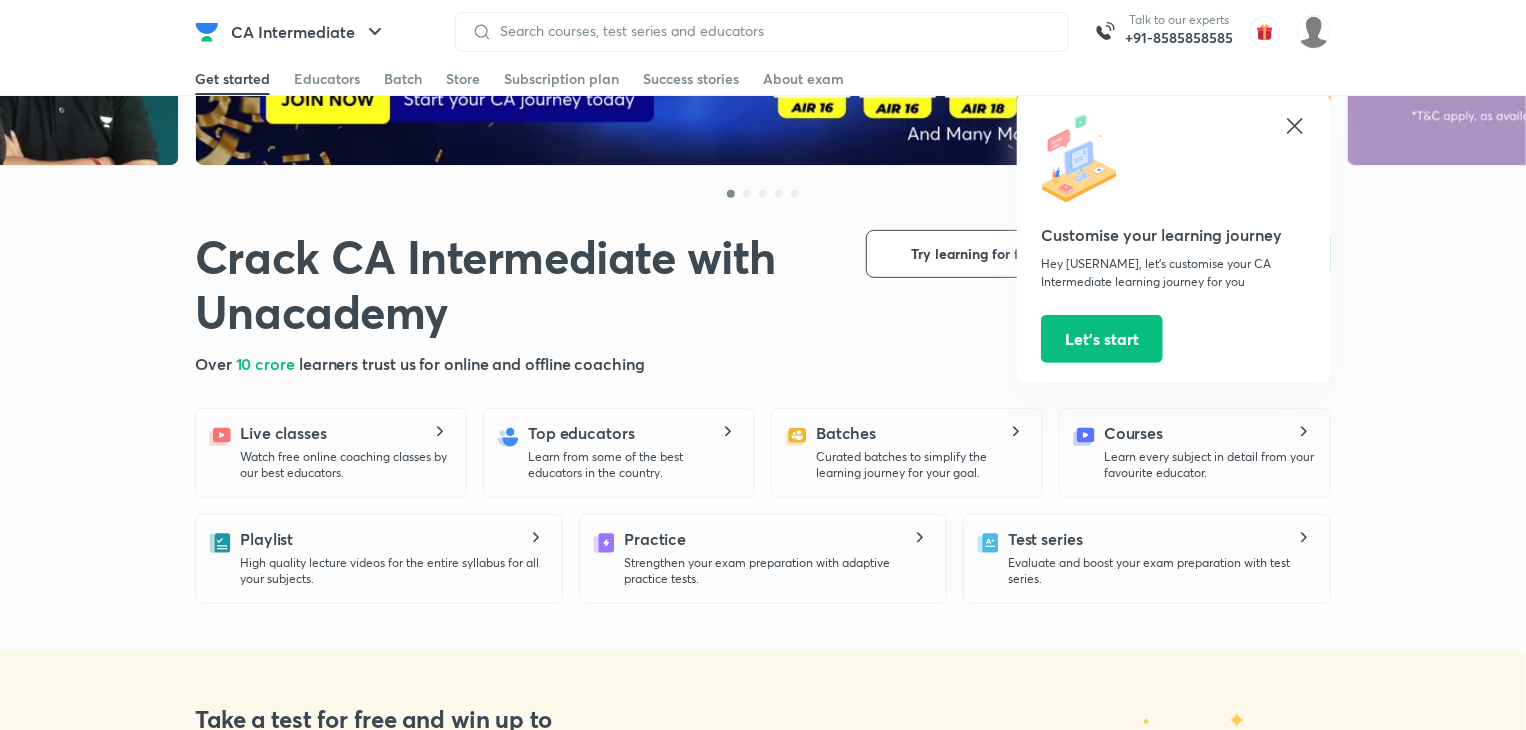 click 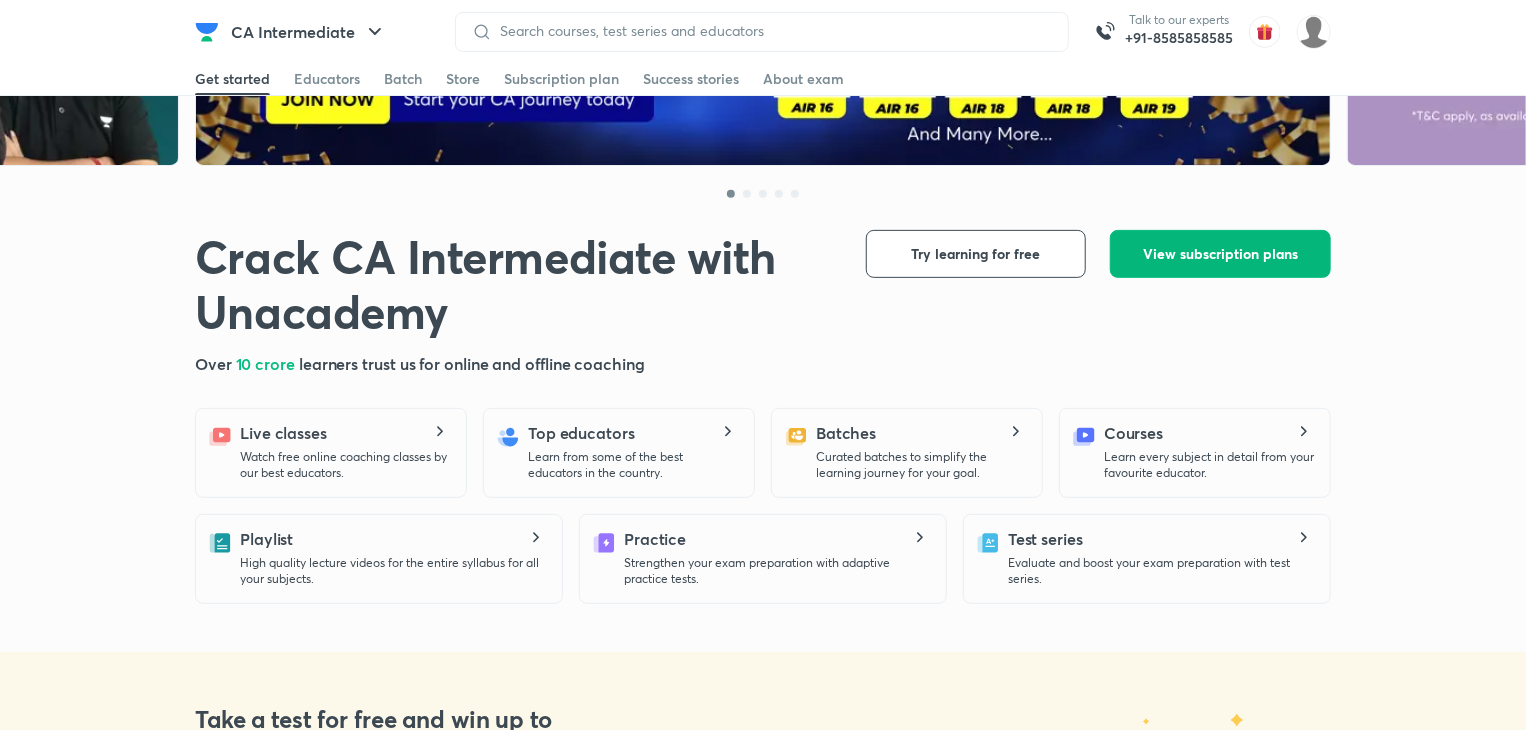 click on "View subscription plans" at bounding box center (1220, 254) 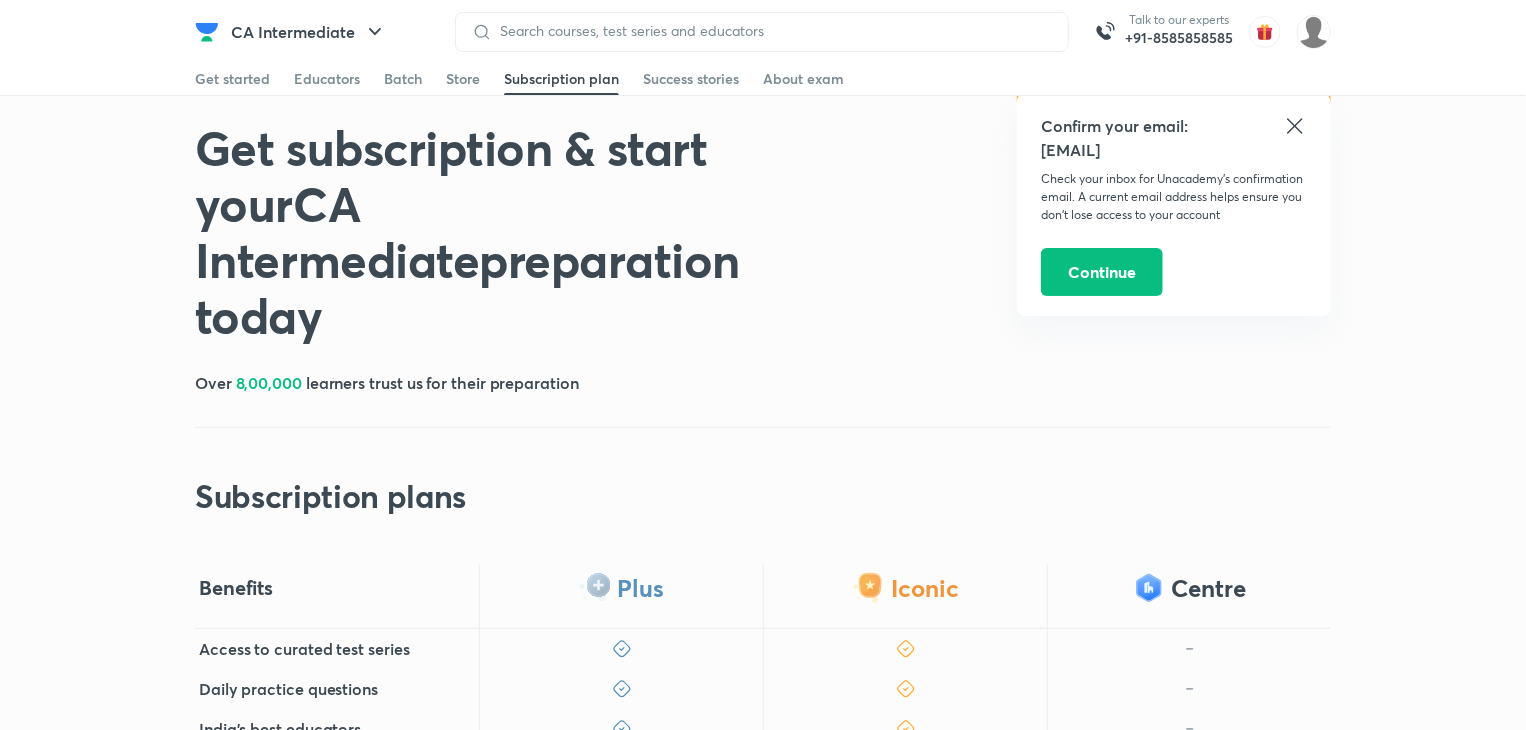 scroll, scrollTop: 0, scrollLeft: 0, axis: both 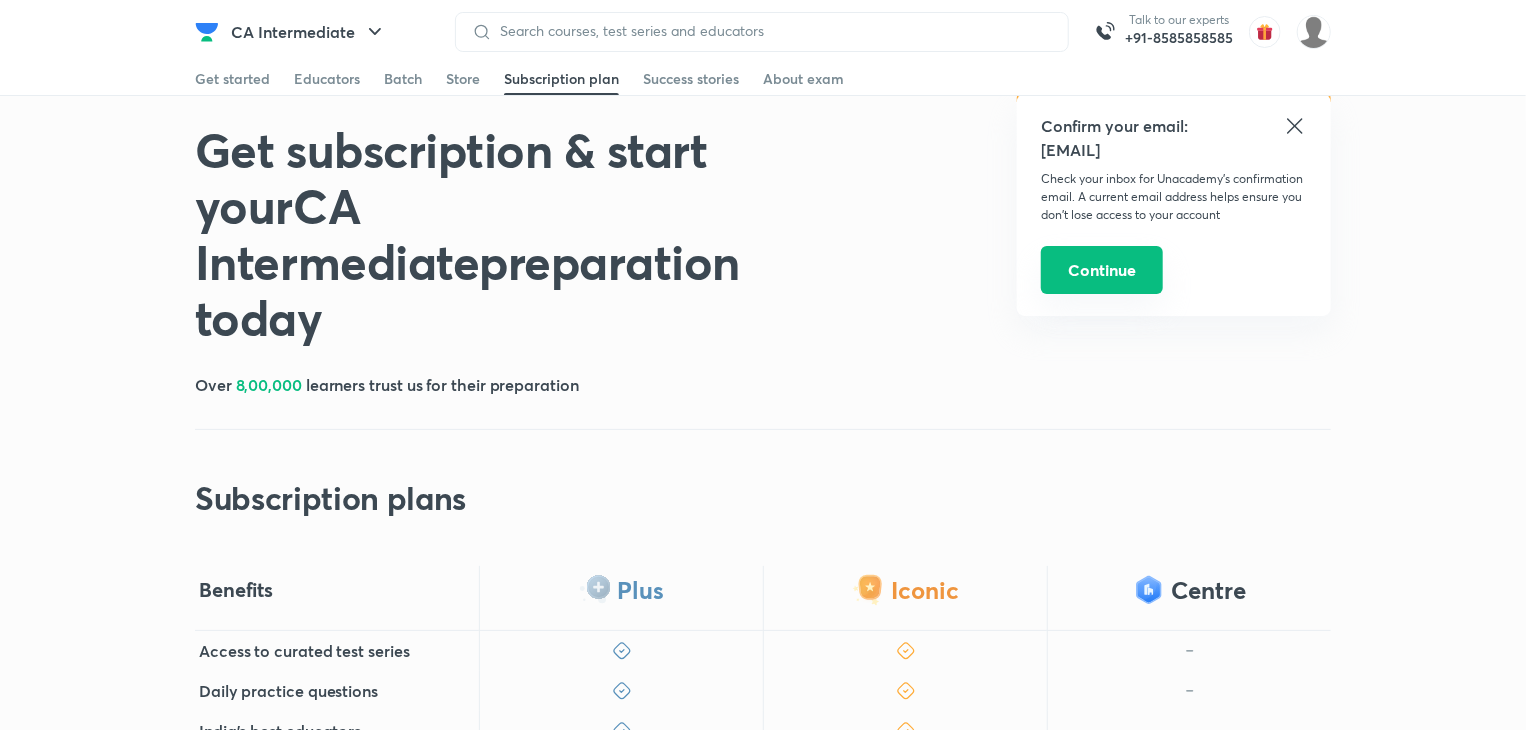 click on "Continue" at bounding box center (1102, 270) 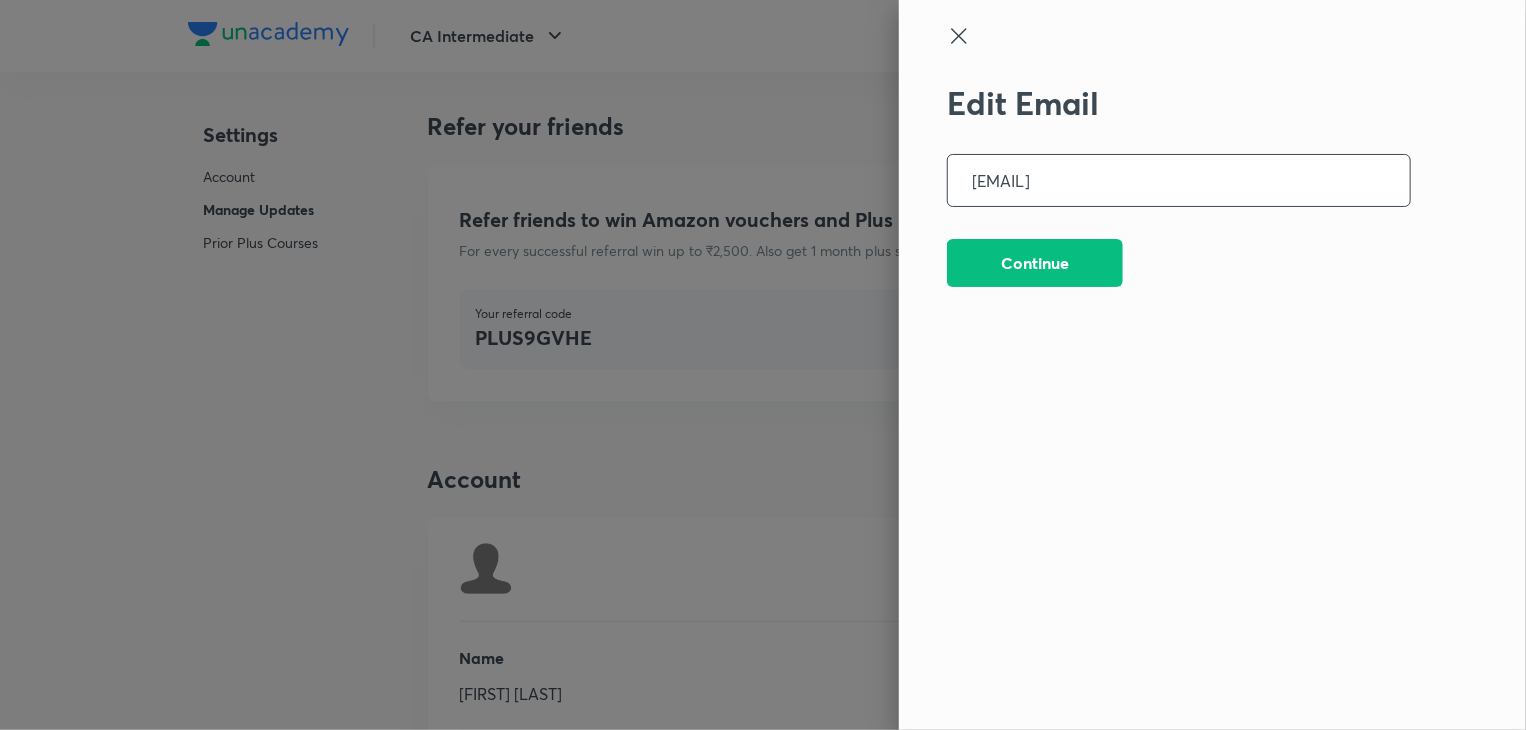 scroll, scrollTop: 4919, scrollLeft: 0, axis: vertical 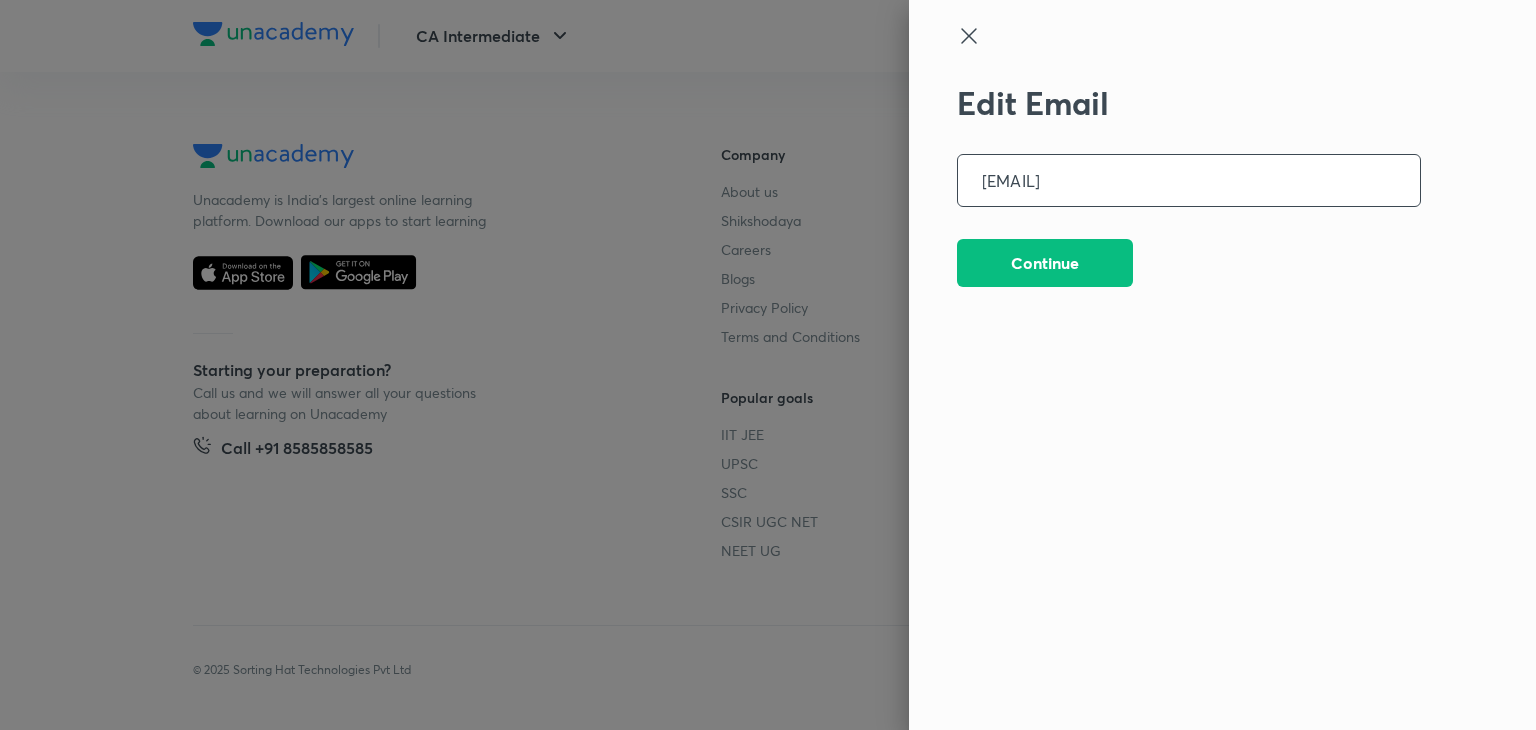 click at bounding box center (1189, 54) 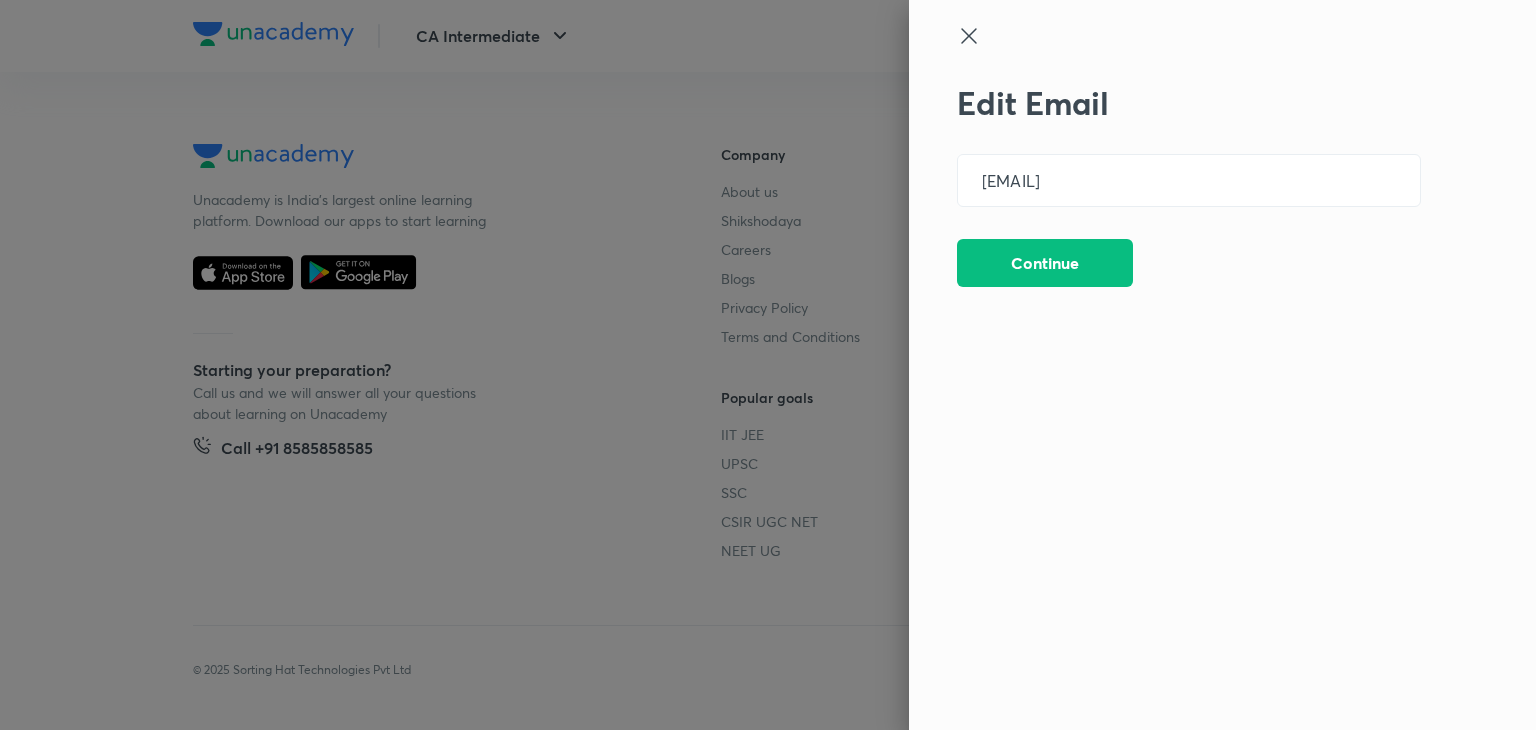 click 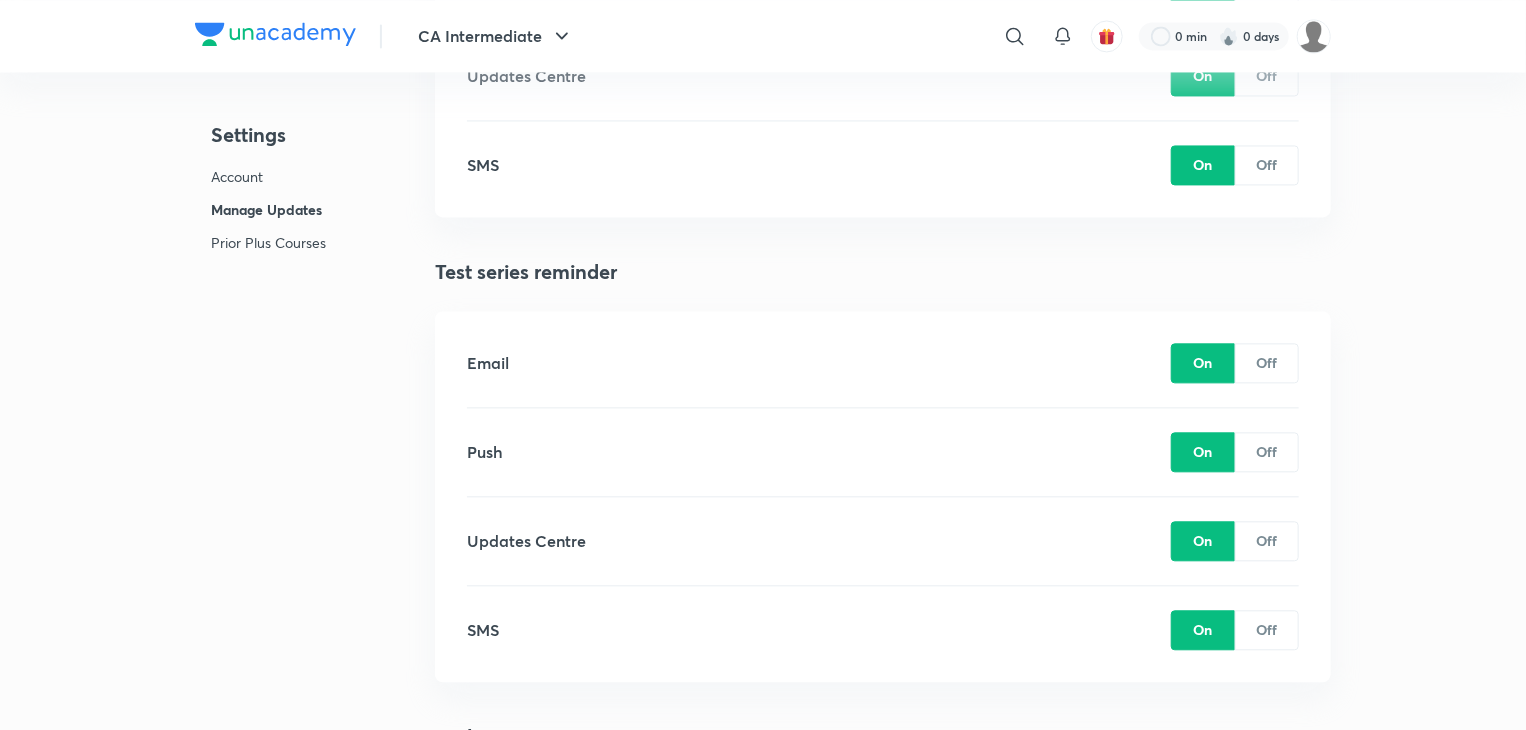 scroll, scrollTop: 2041, scrollLeft: 0, axis: vertical 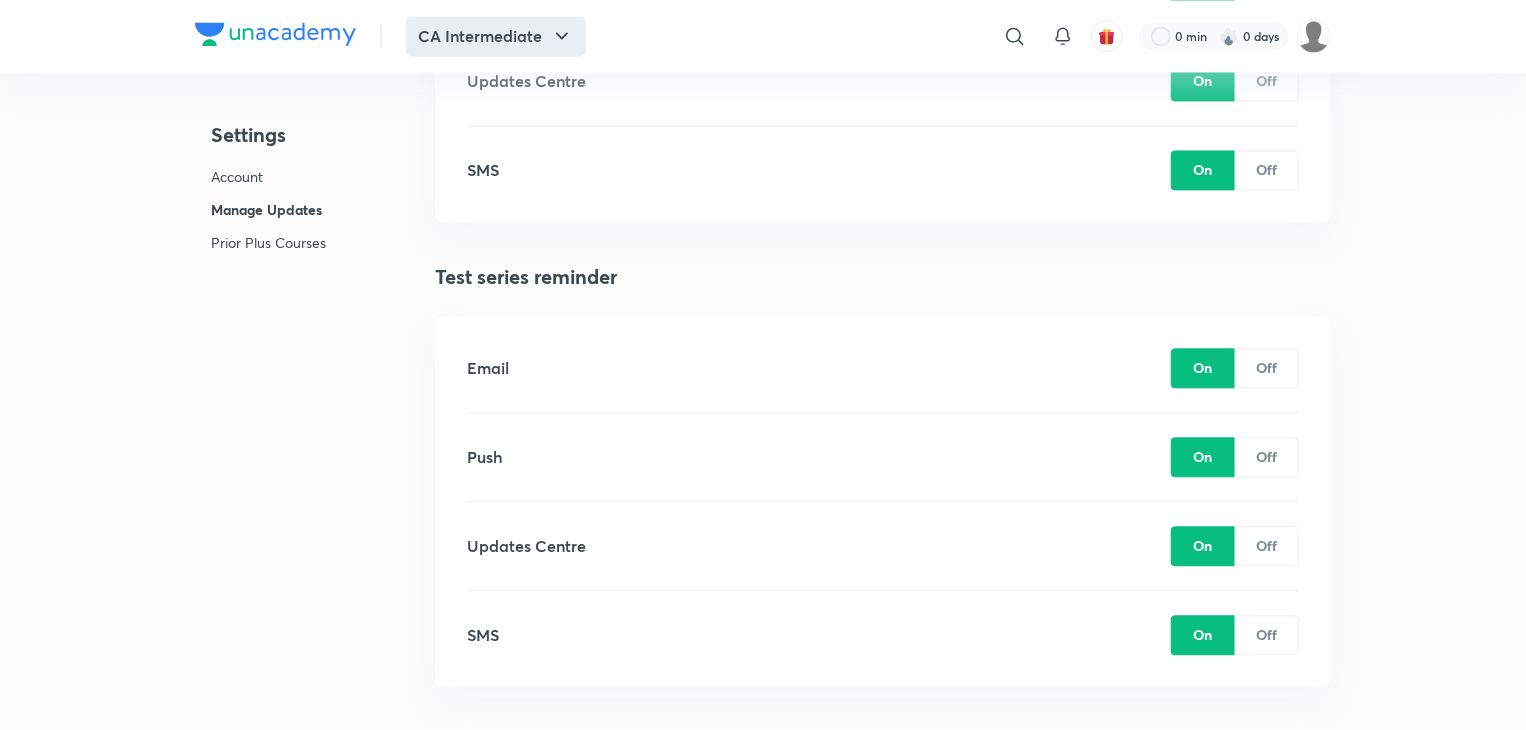 click on "CA Intermediate" at bounding box center [496, 36] 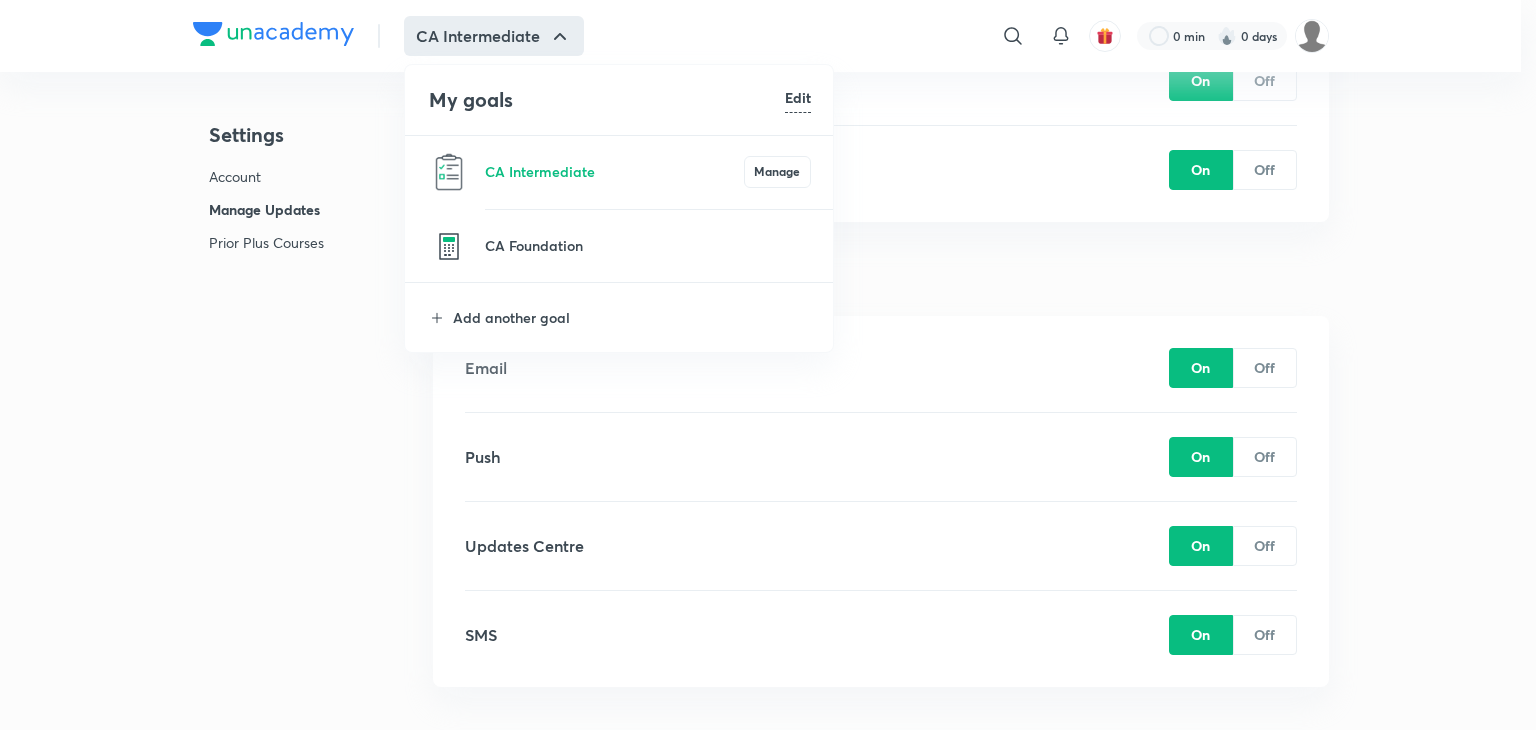click on "CA Foundation" at bounding box center (620, 246) 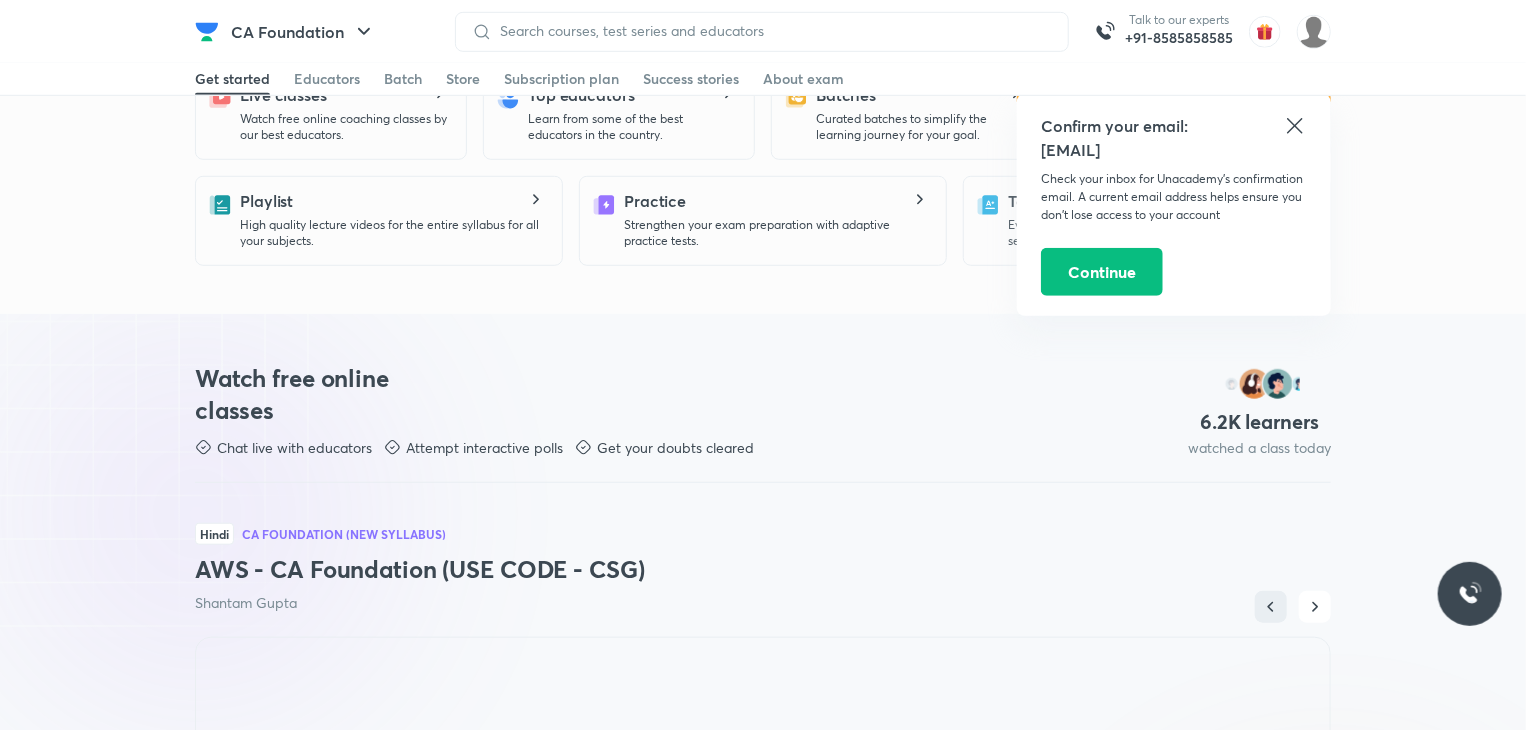 scroll, scrollTop: 724, scrollLeft: 0, axis: vertical 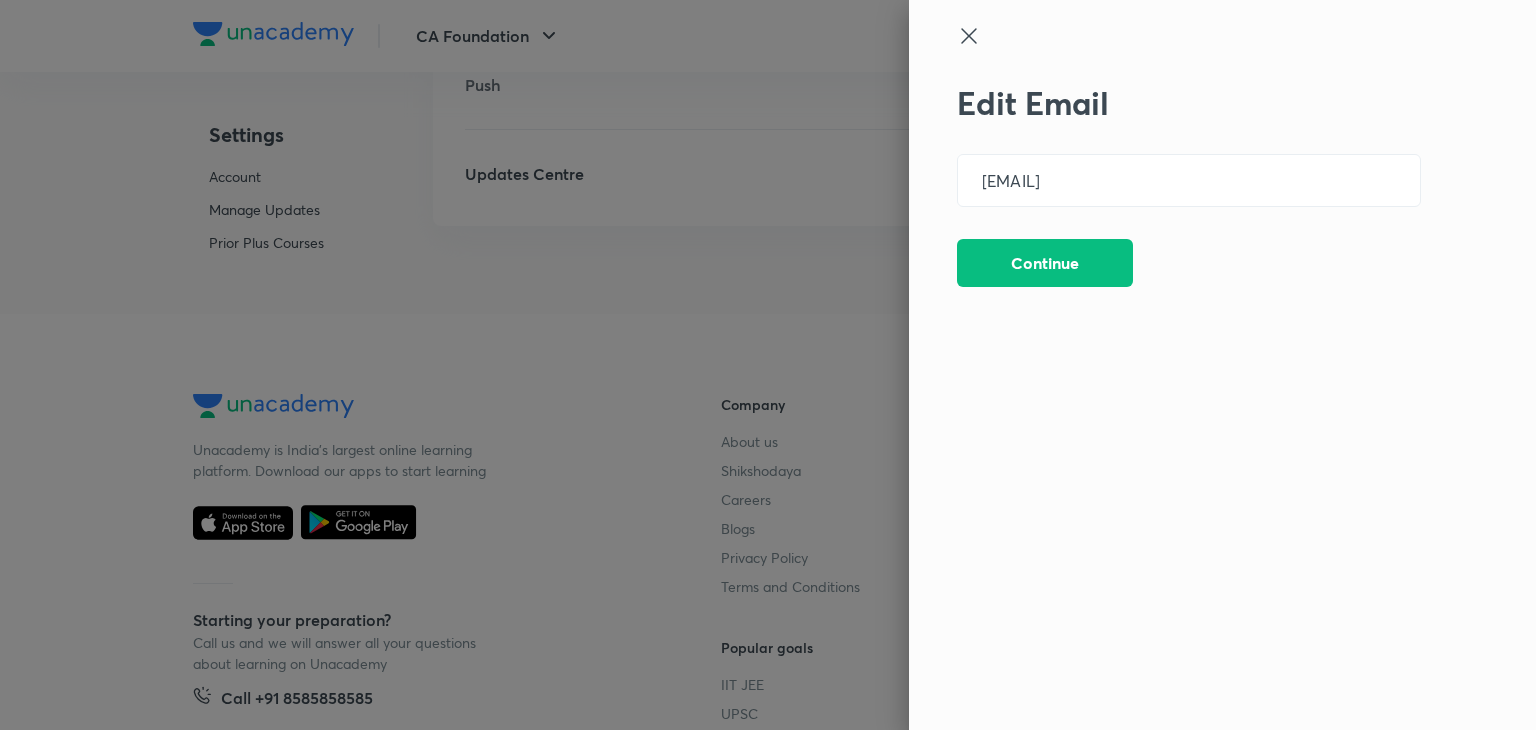 click at bounding box center (768, 365) 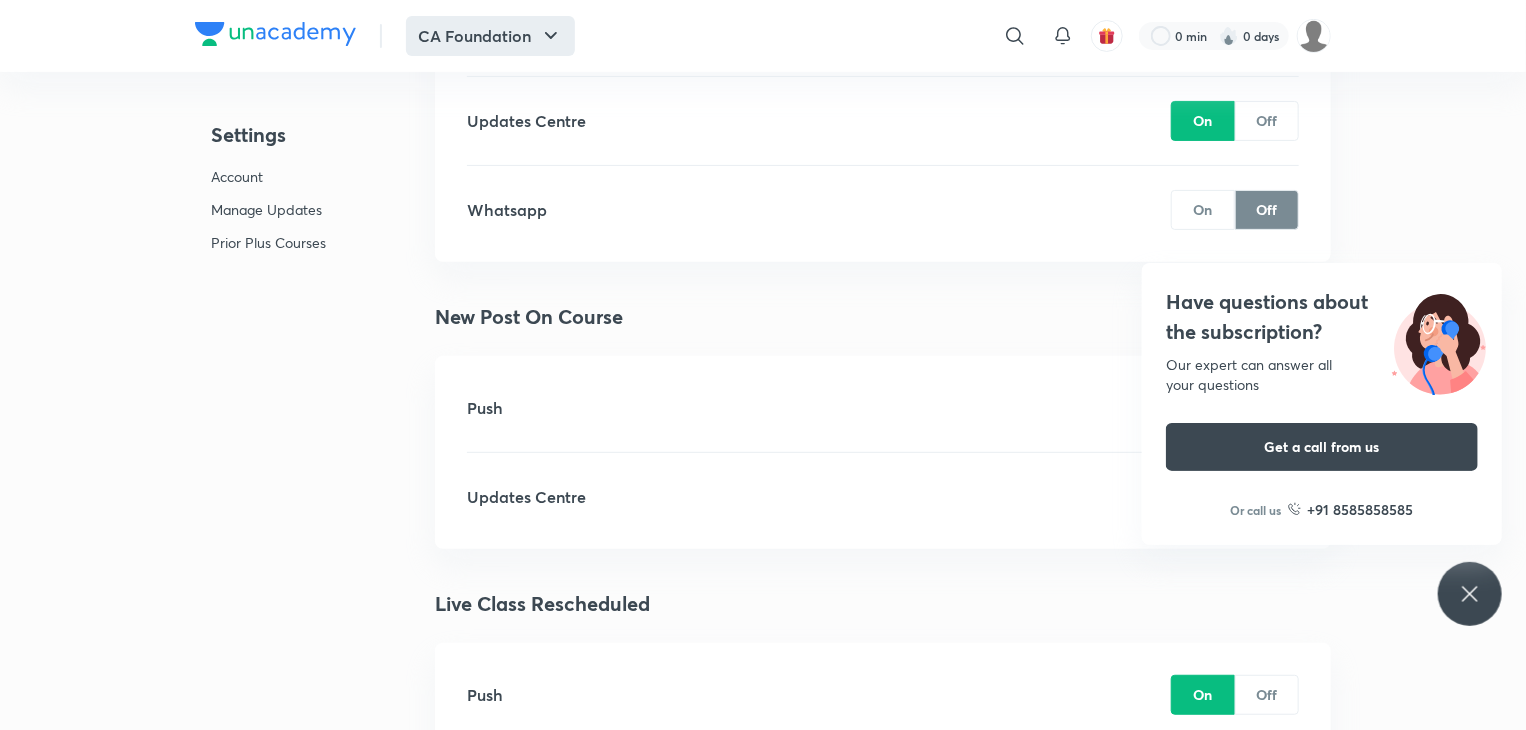 scroll, scrollTop: 4044, scrollLeft: 0, axis: vertical 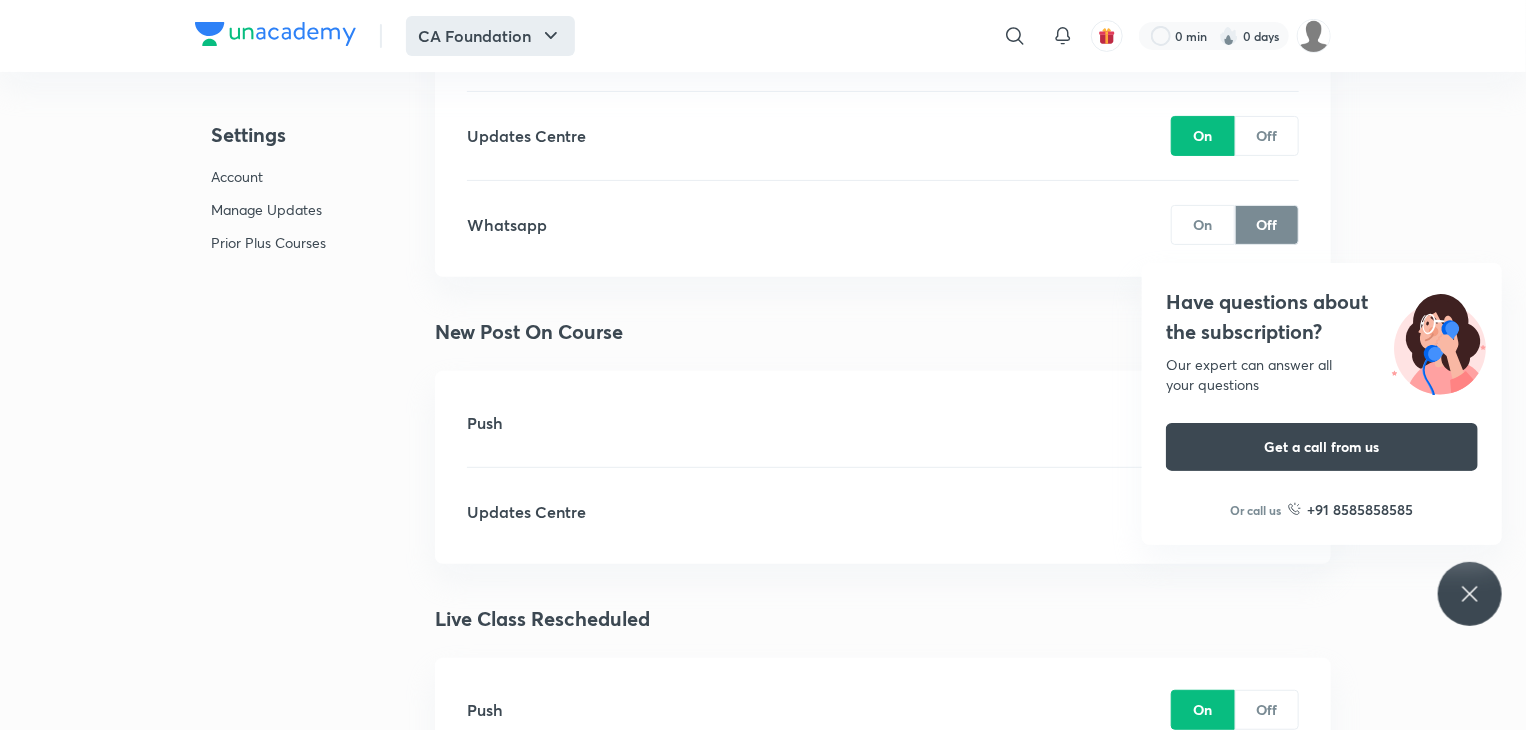 click on "CA Foundation" at bounding box center [490, 36] 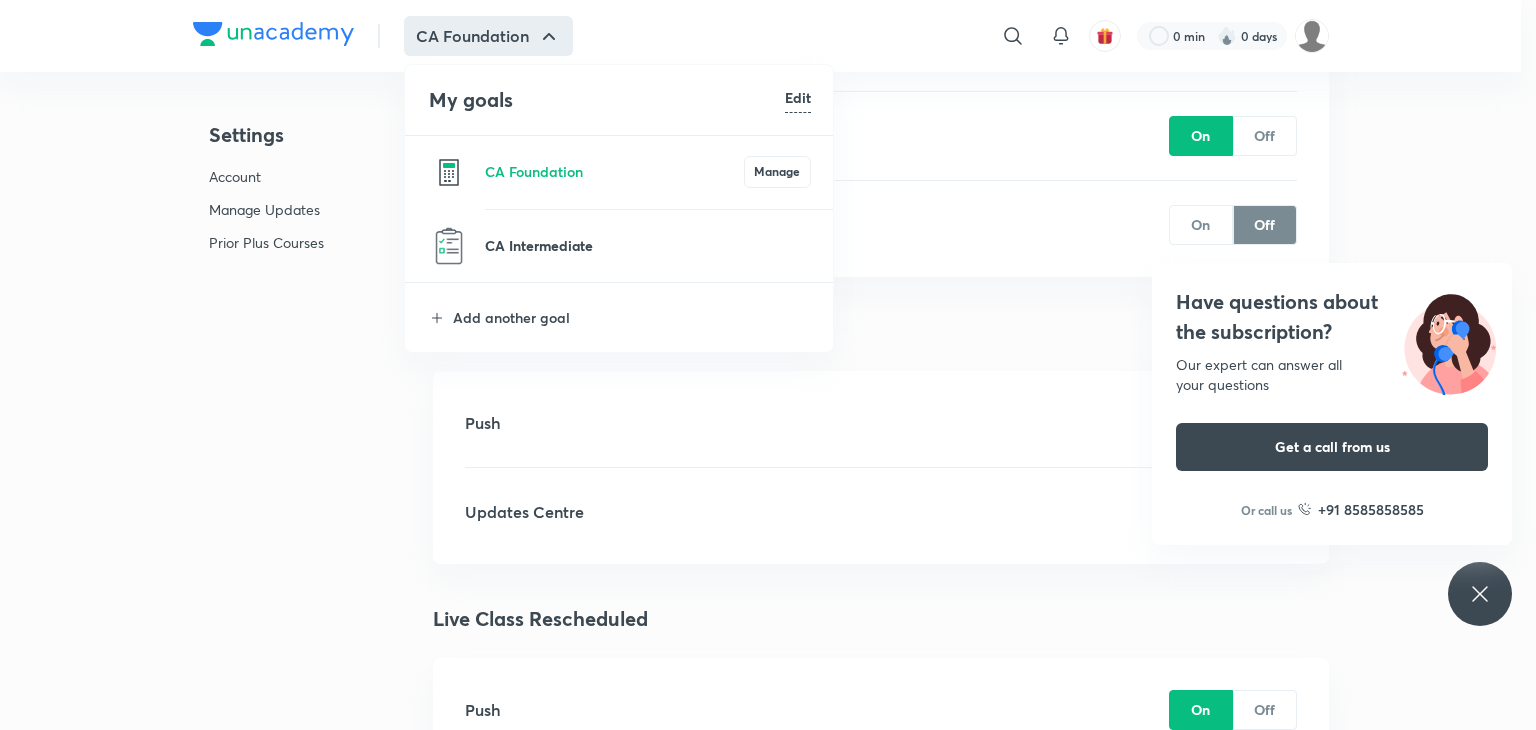 click on "CA Intermediate" at bounding box center [648, 245] 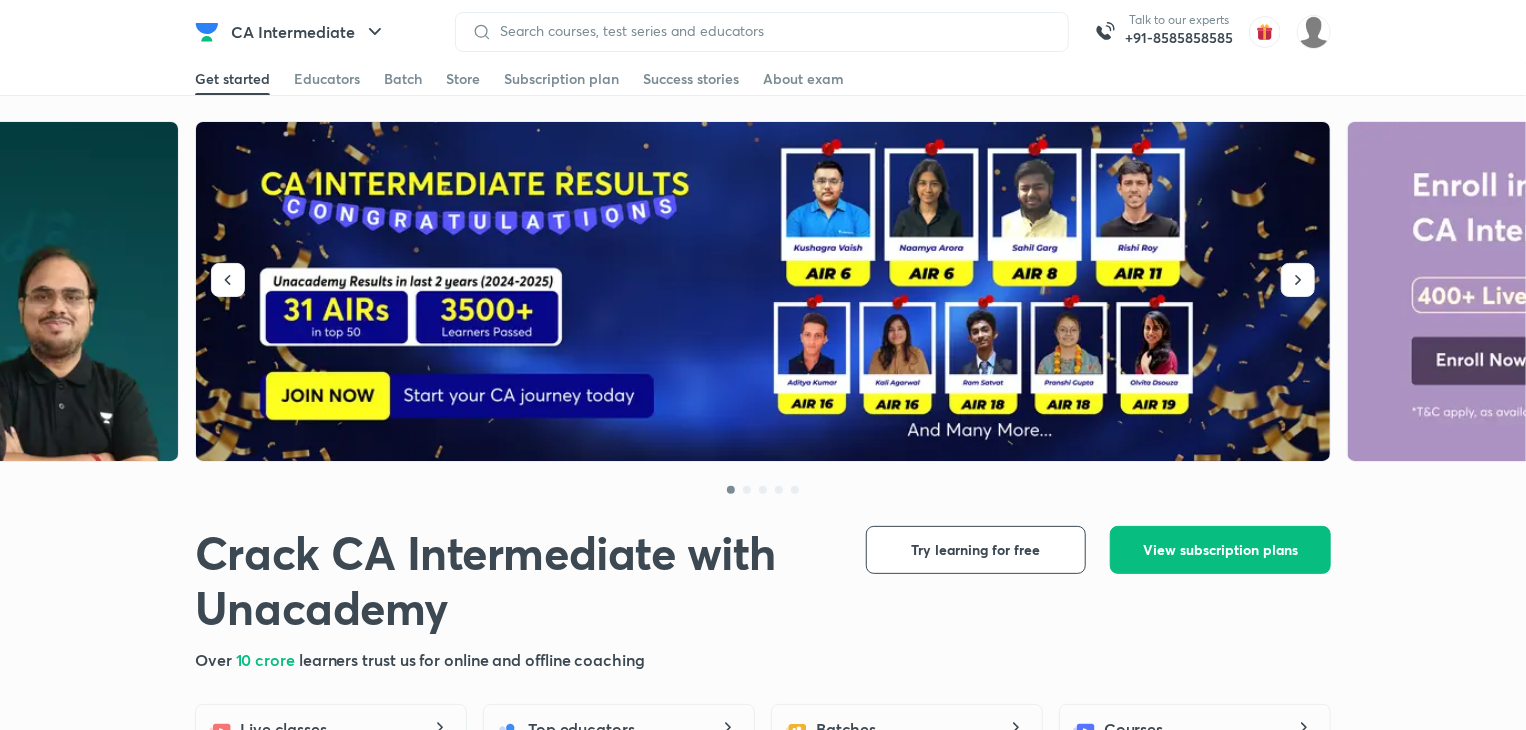 scroll, scrollTop: 18, scrollLeft: 0, axis: vertical 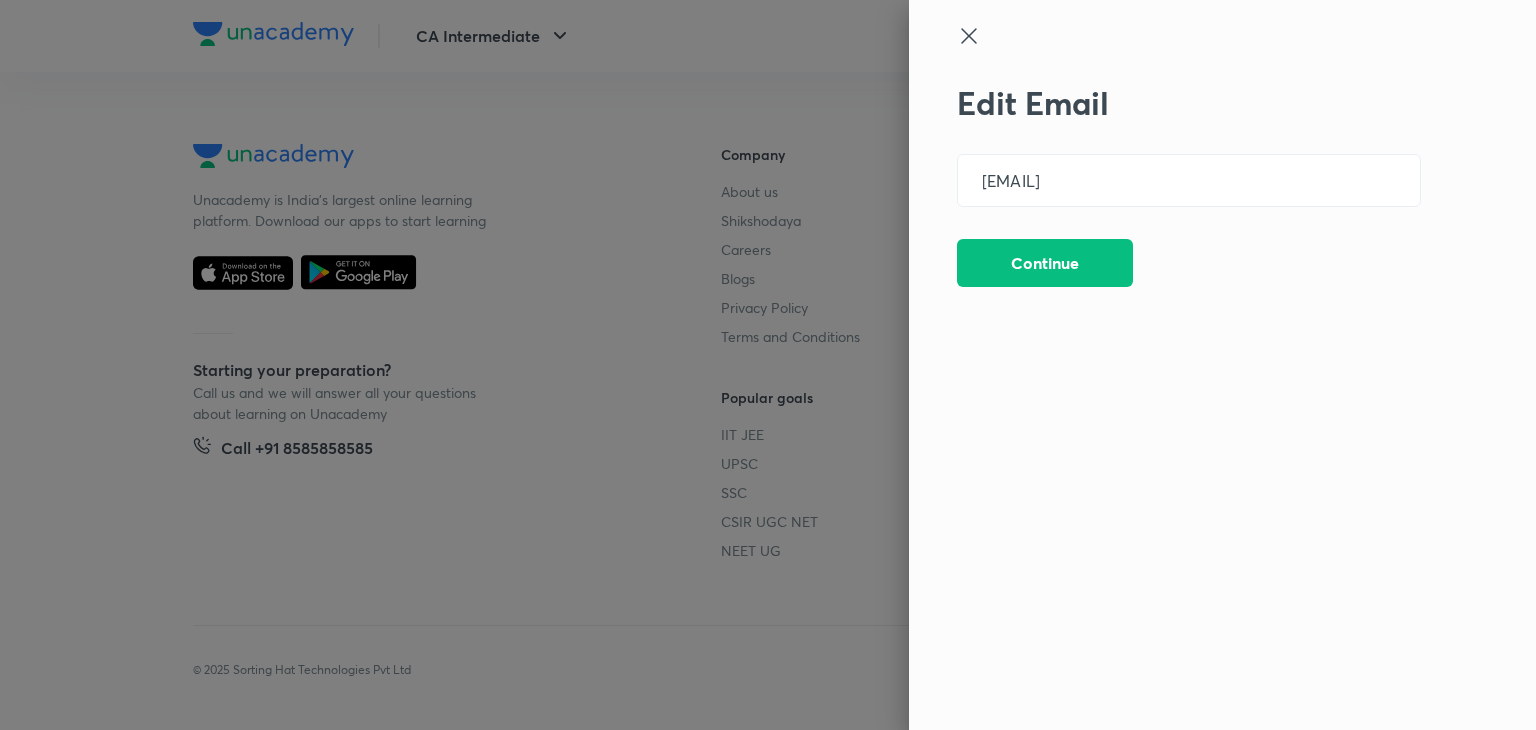 click 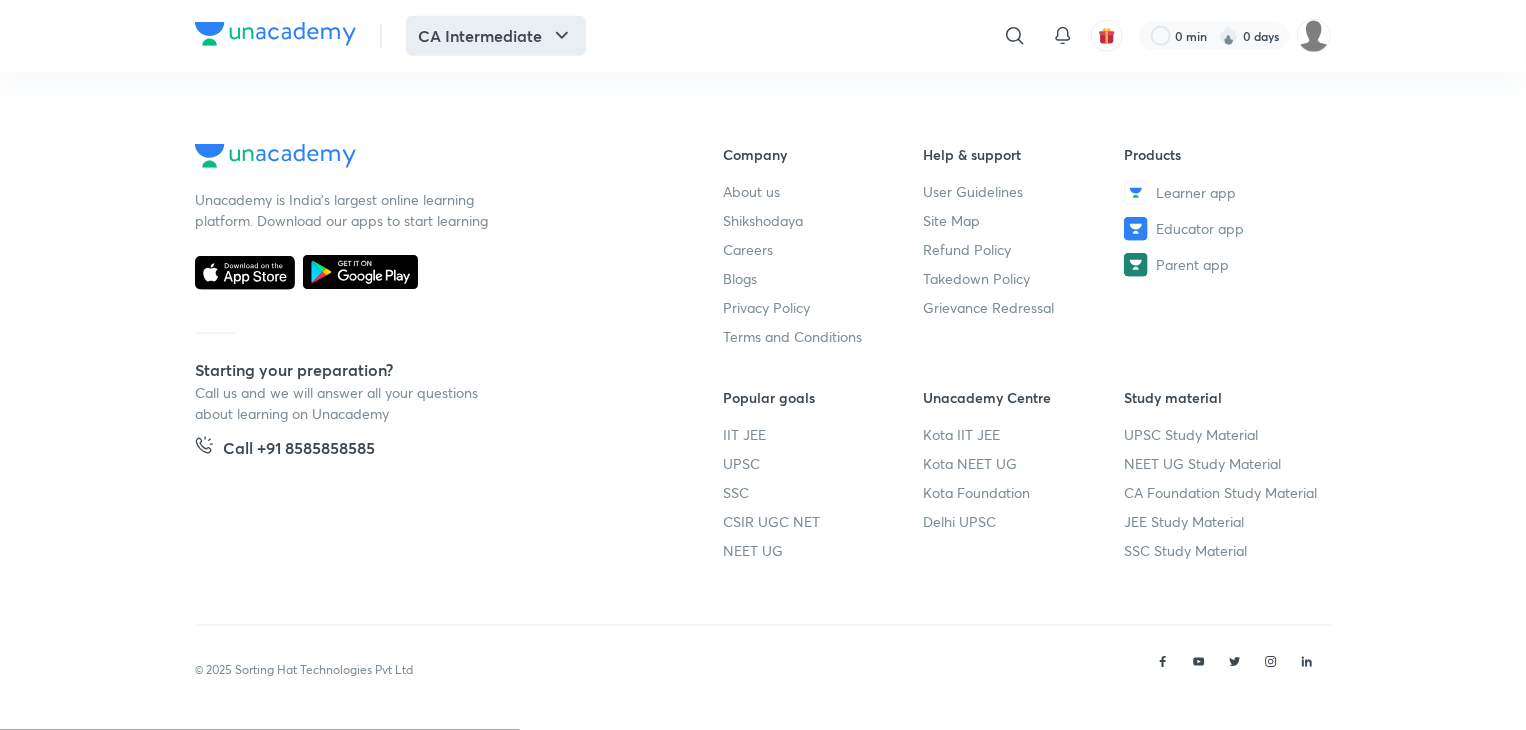 click on "CA Intermediate" at bounding box center [496, 36] 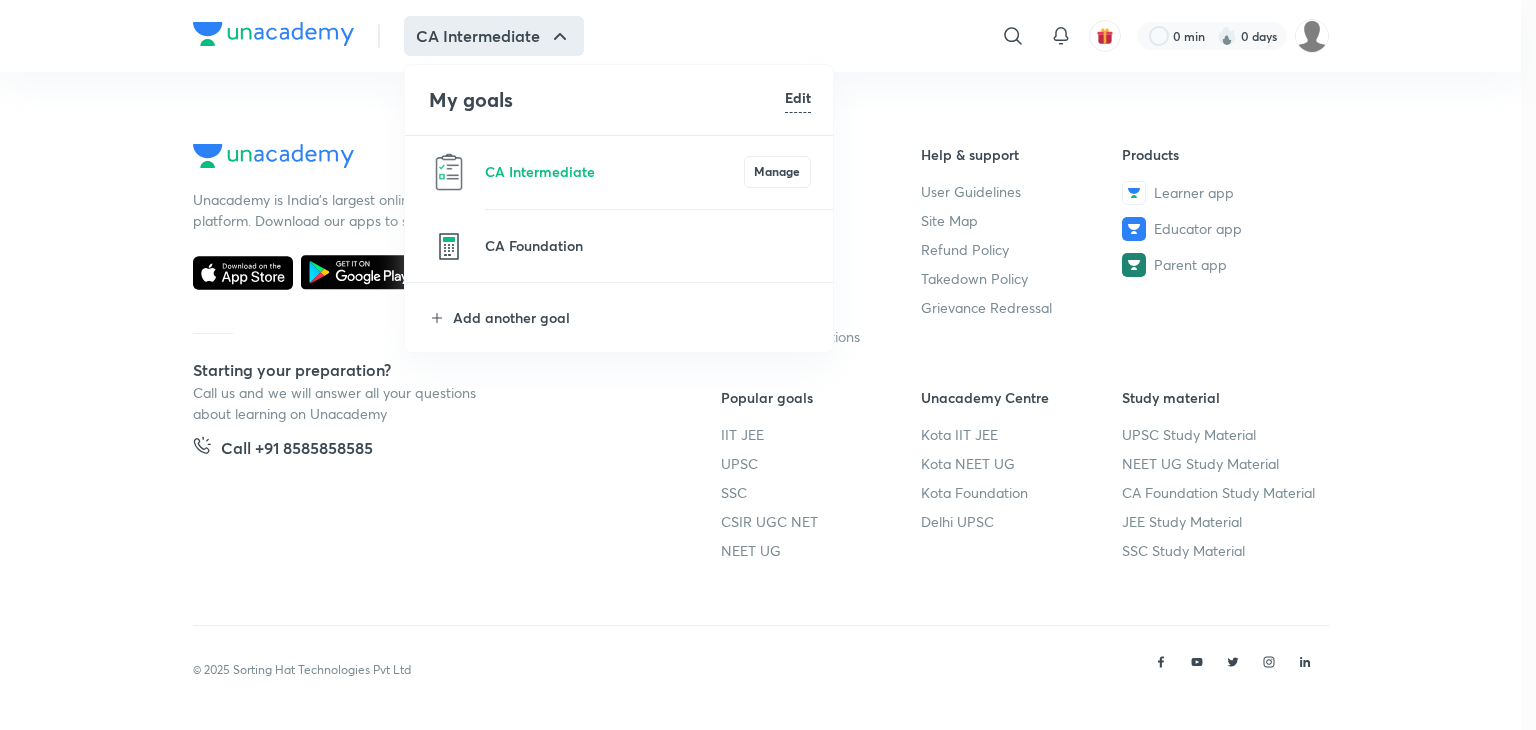 click on "My goals Edit" at bounding box center (620, 100) 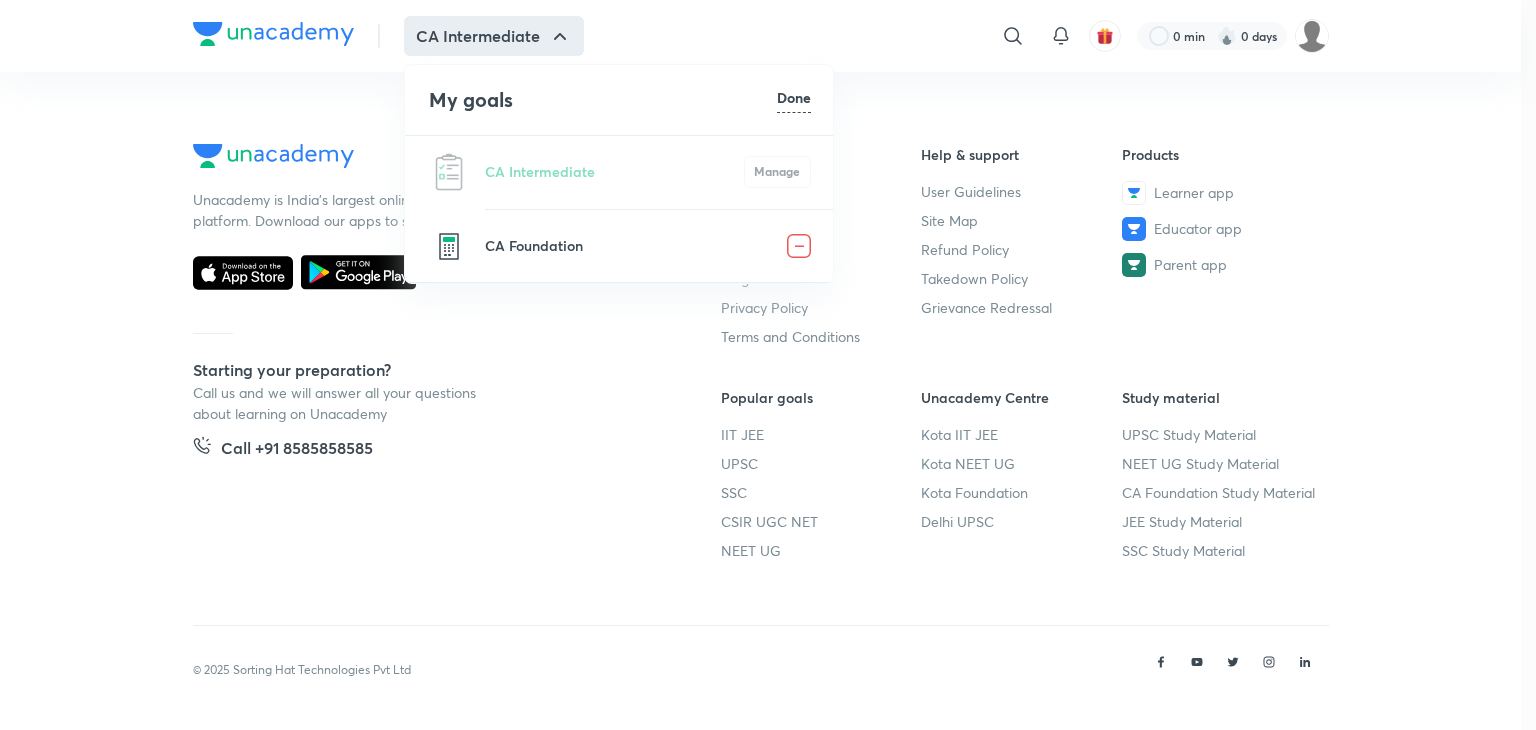 click at bounding box center [799, 246] 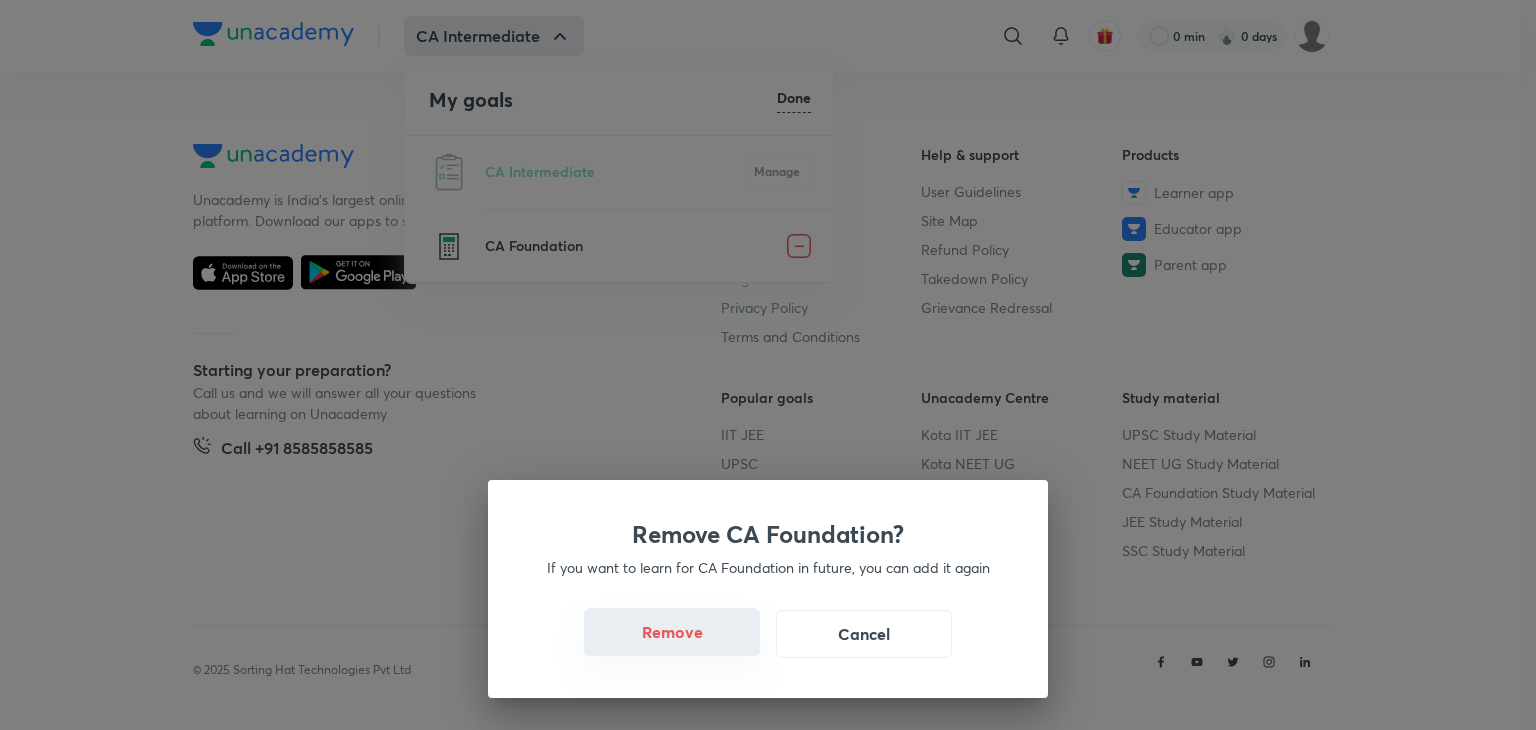 click on "Remove" at bounding box center [672, 632] 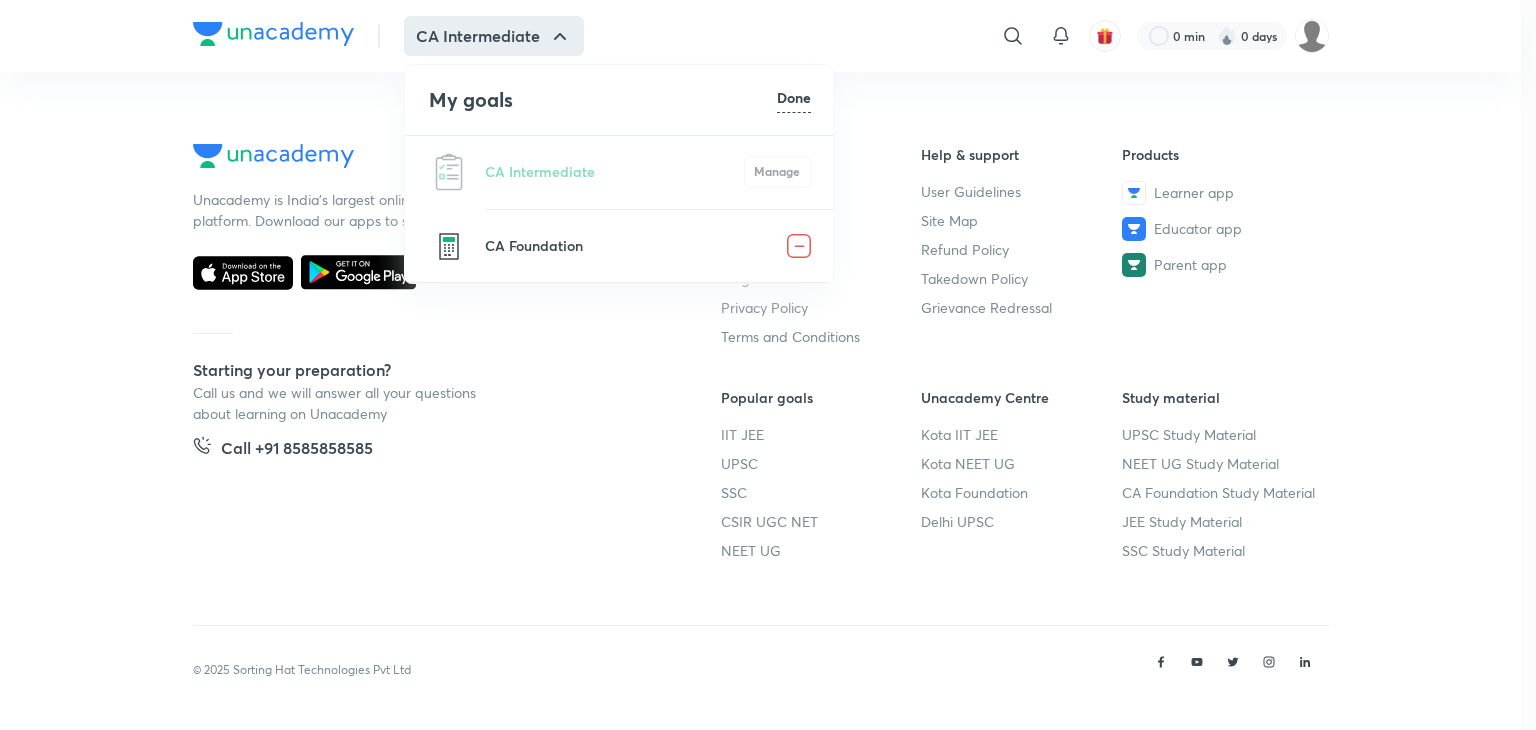 click on "Done" at bounding box center (794, 97) 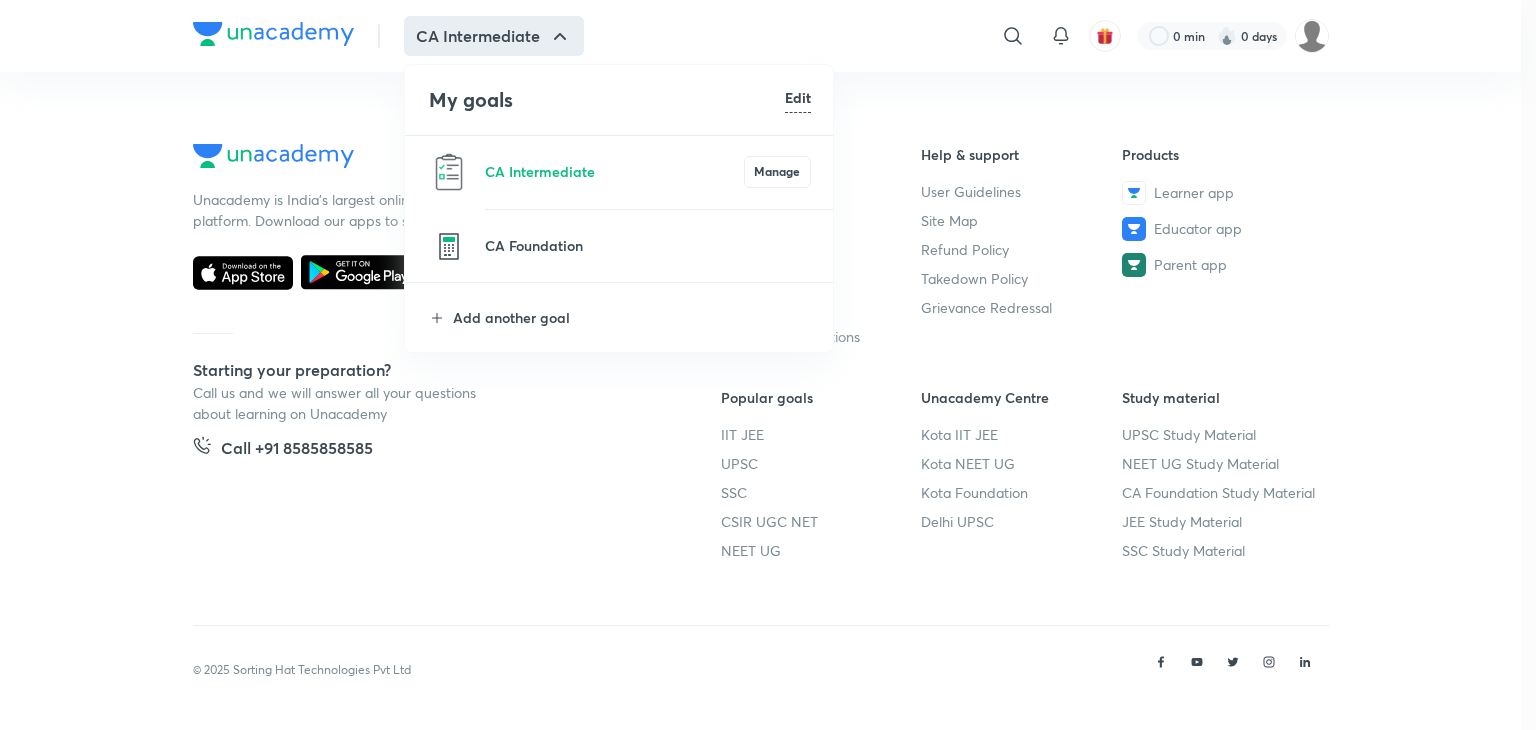 click on "Edit" at bounding box center (798, 97) 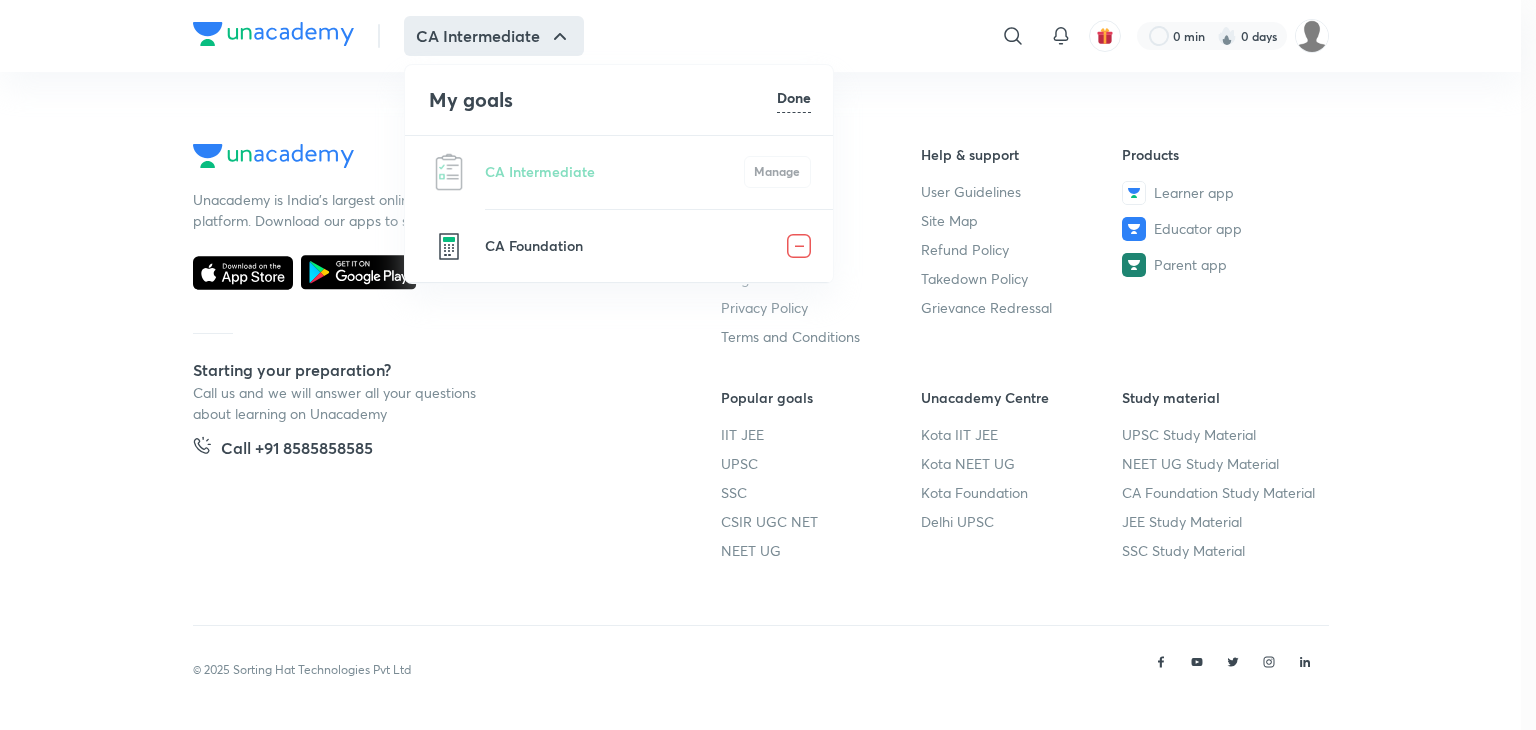 click at bounding box center [799, 246] 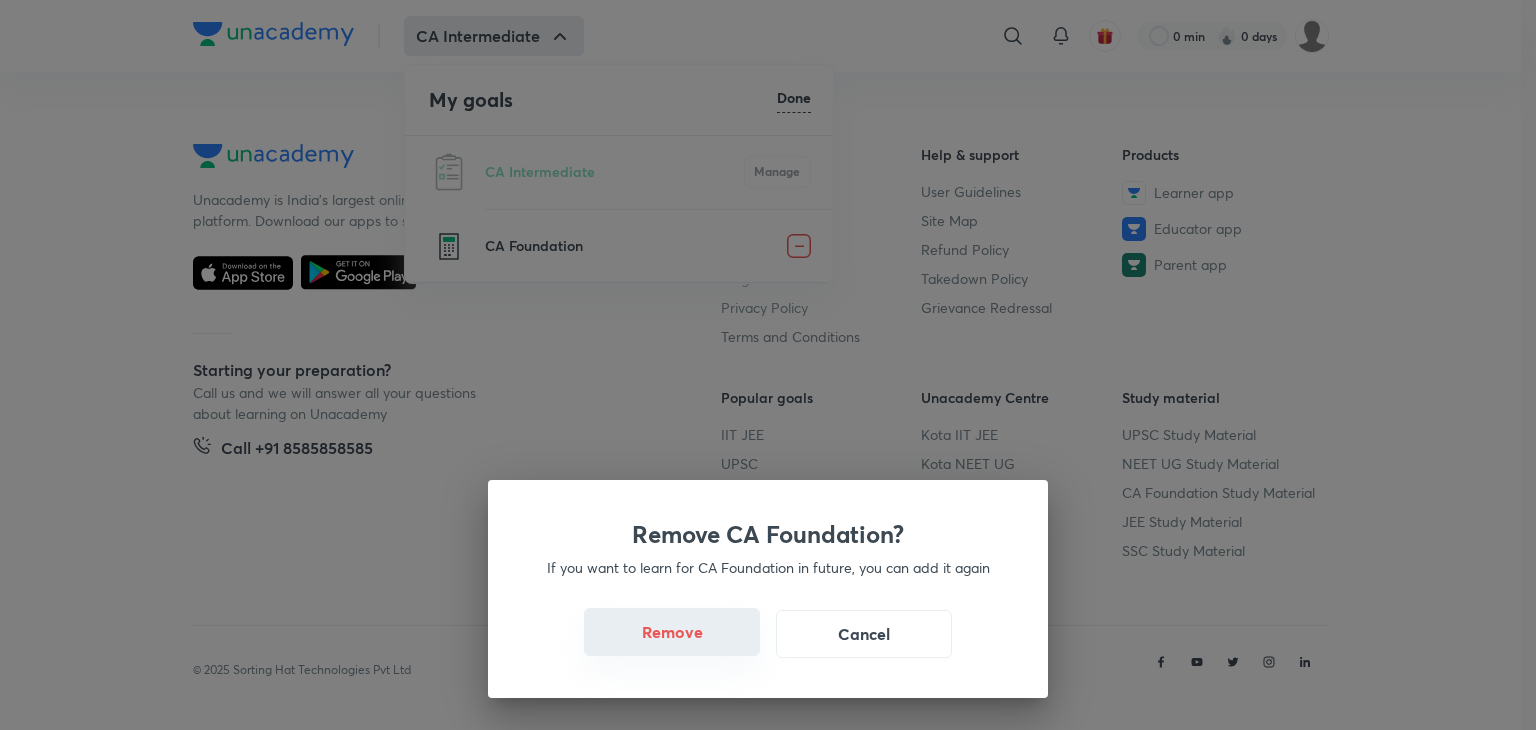 click on "Remove" at bounding box center (672, 632) 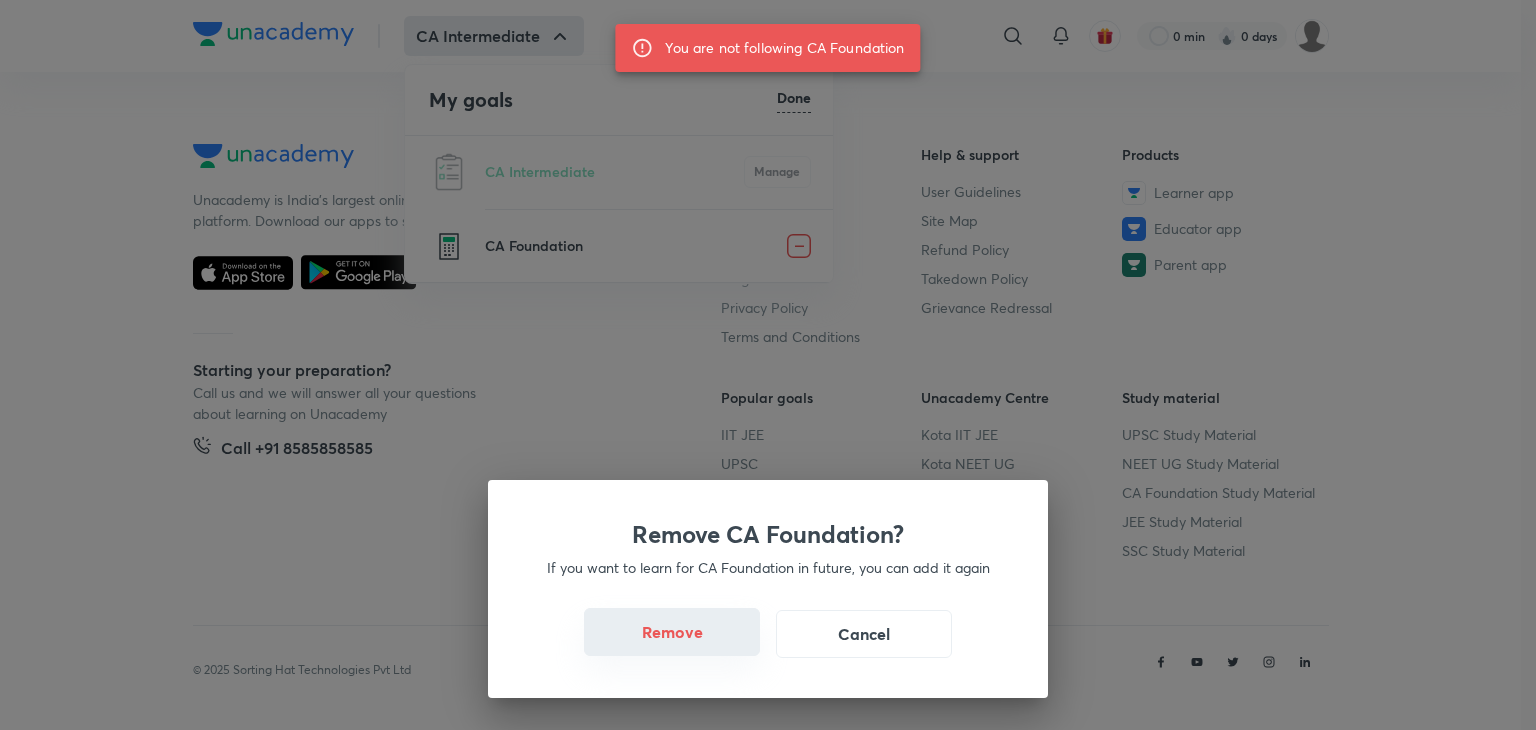 click on "Remove" at bounding box center [672, 632] 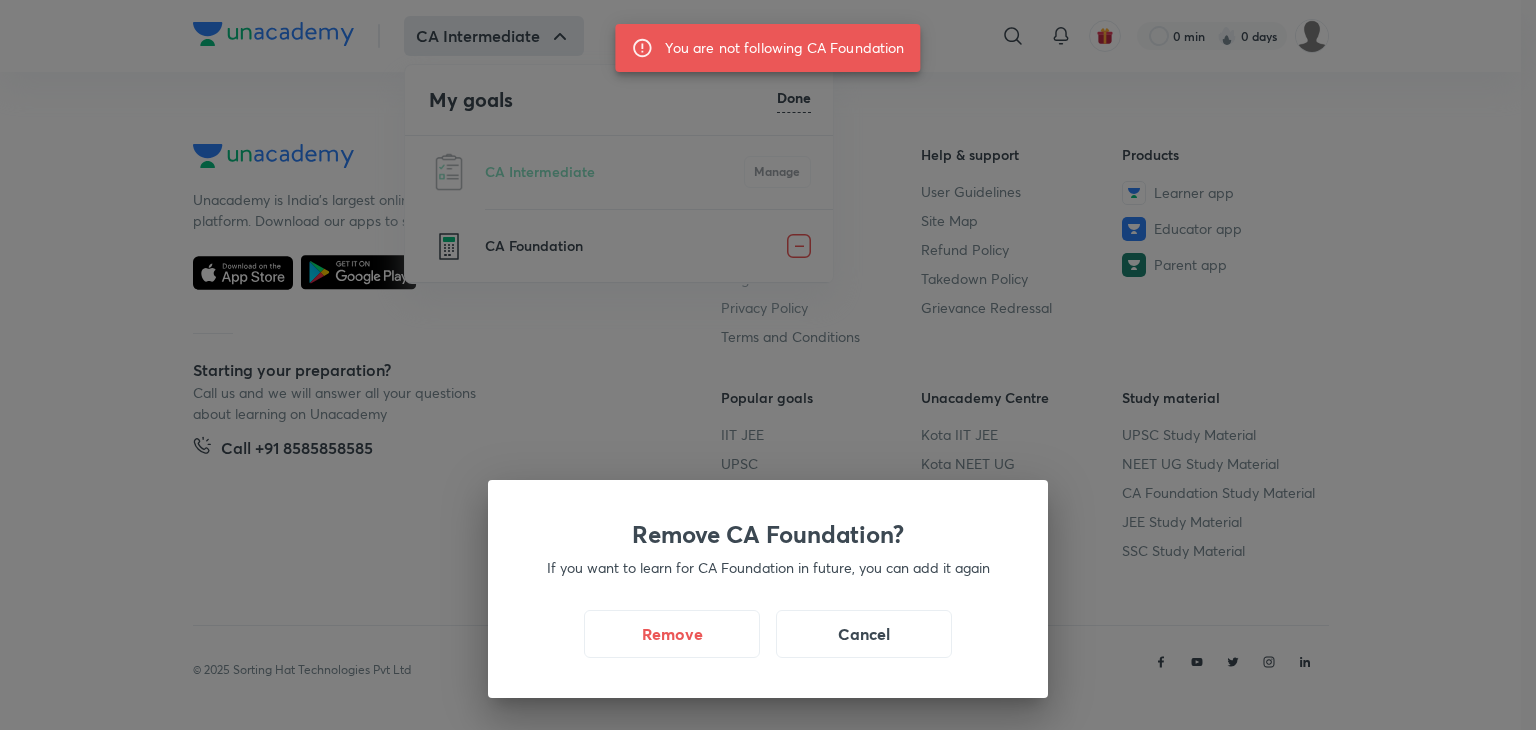 click on "Remove CA Foundation? If you want to learn for CA Foundation in future, you can add it again Remove Cancel" at bounding box center (768, 365) 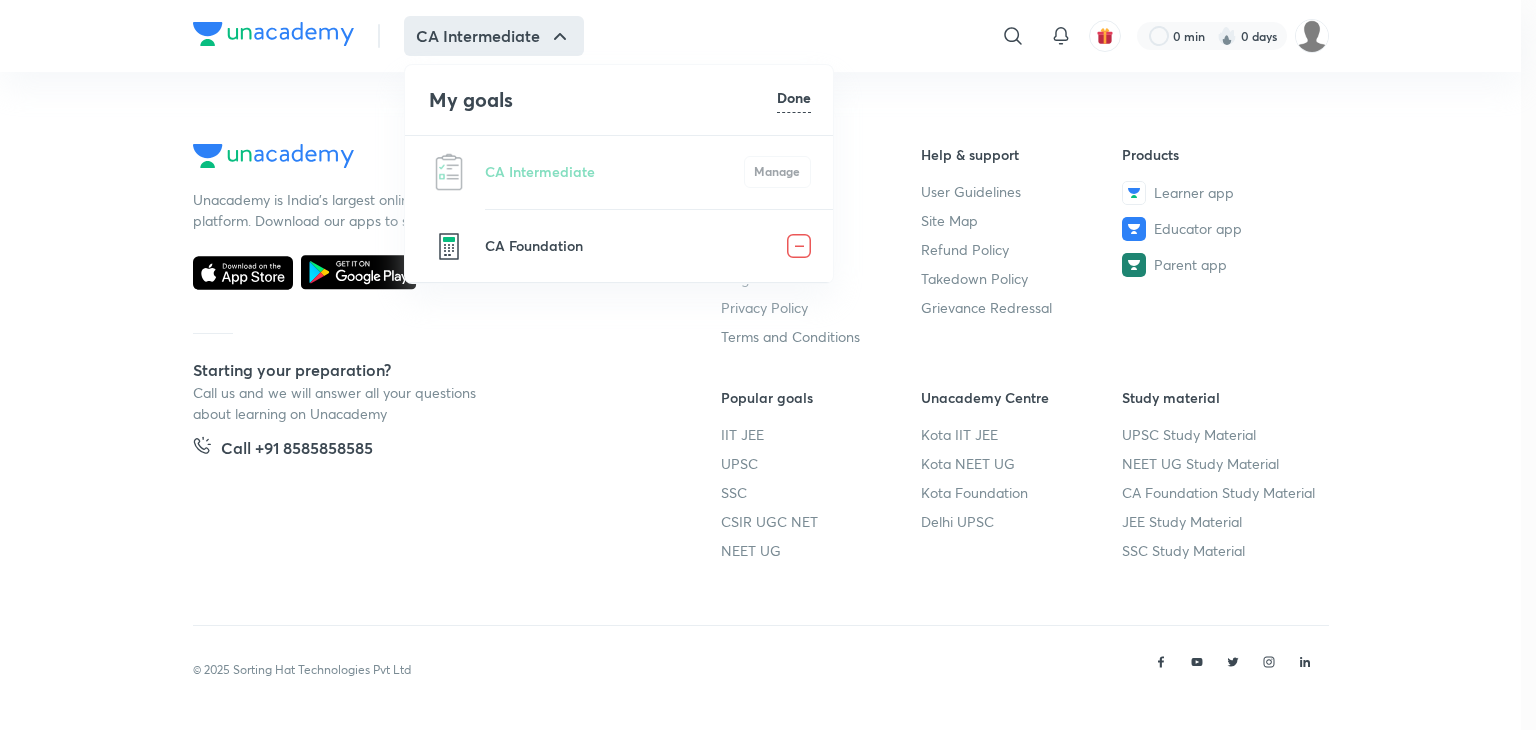 click on "Done" at bounding box center (794, 97) 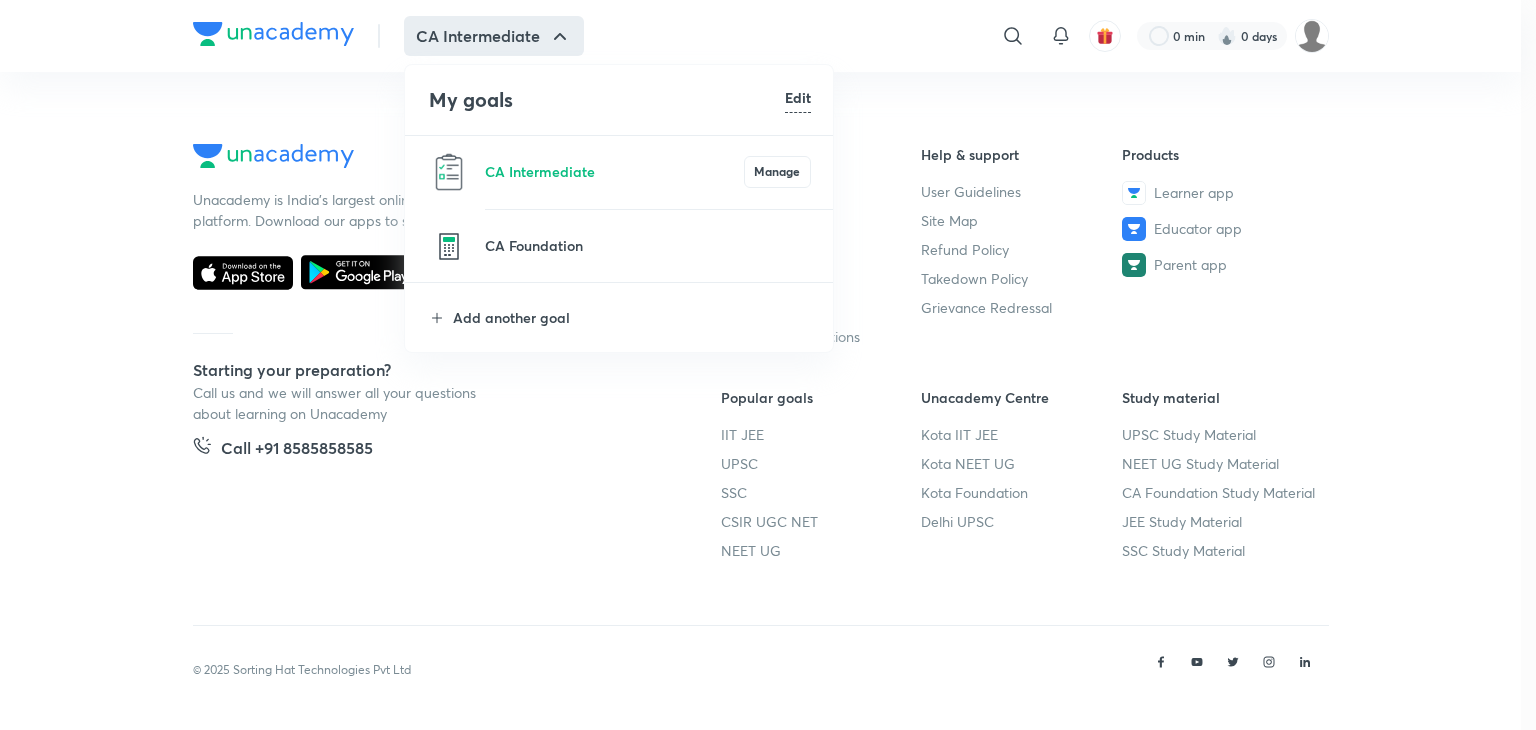 click at bounding box center [614, 183] 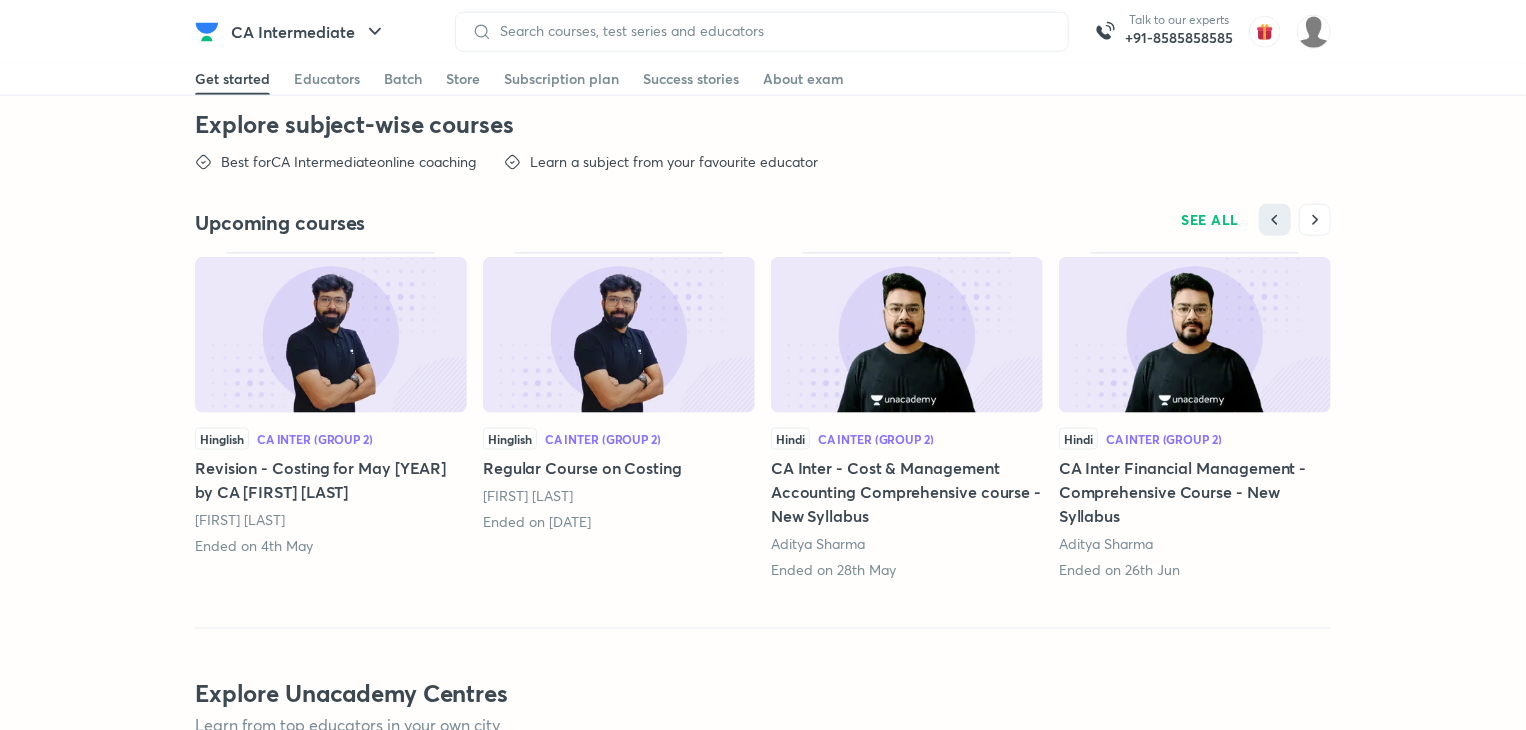 scroll, scrollTop: 0, scrollLeft: 0, axis: both 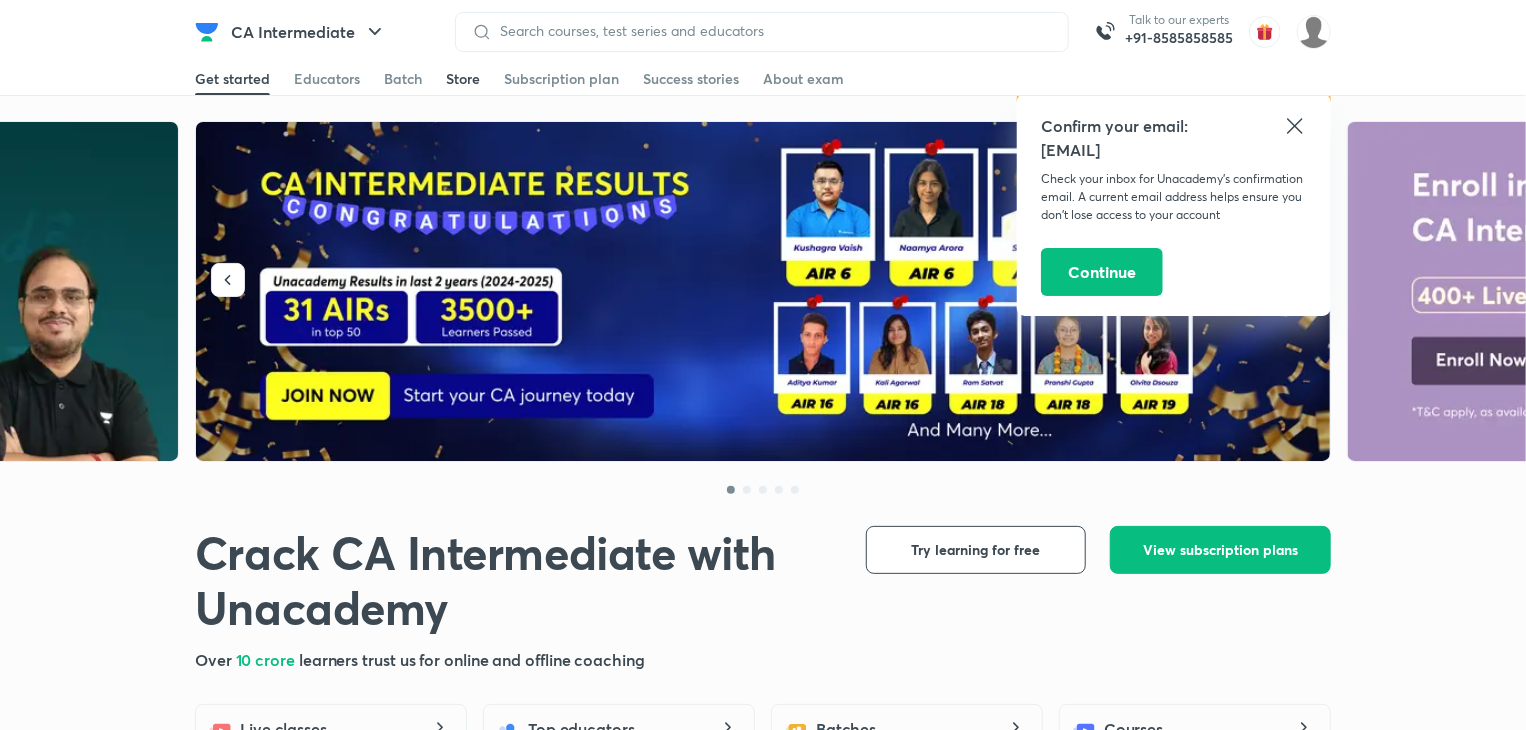 click on "Store" at bounding box center [463, 79] 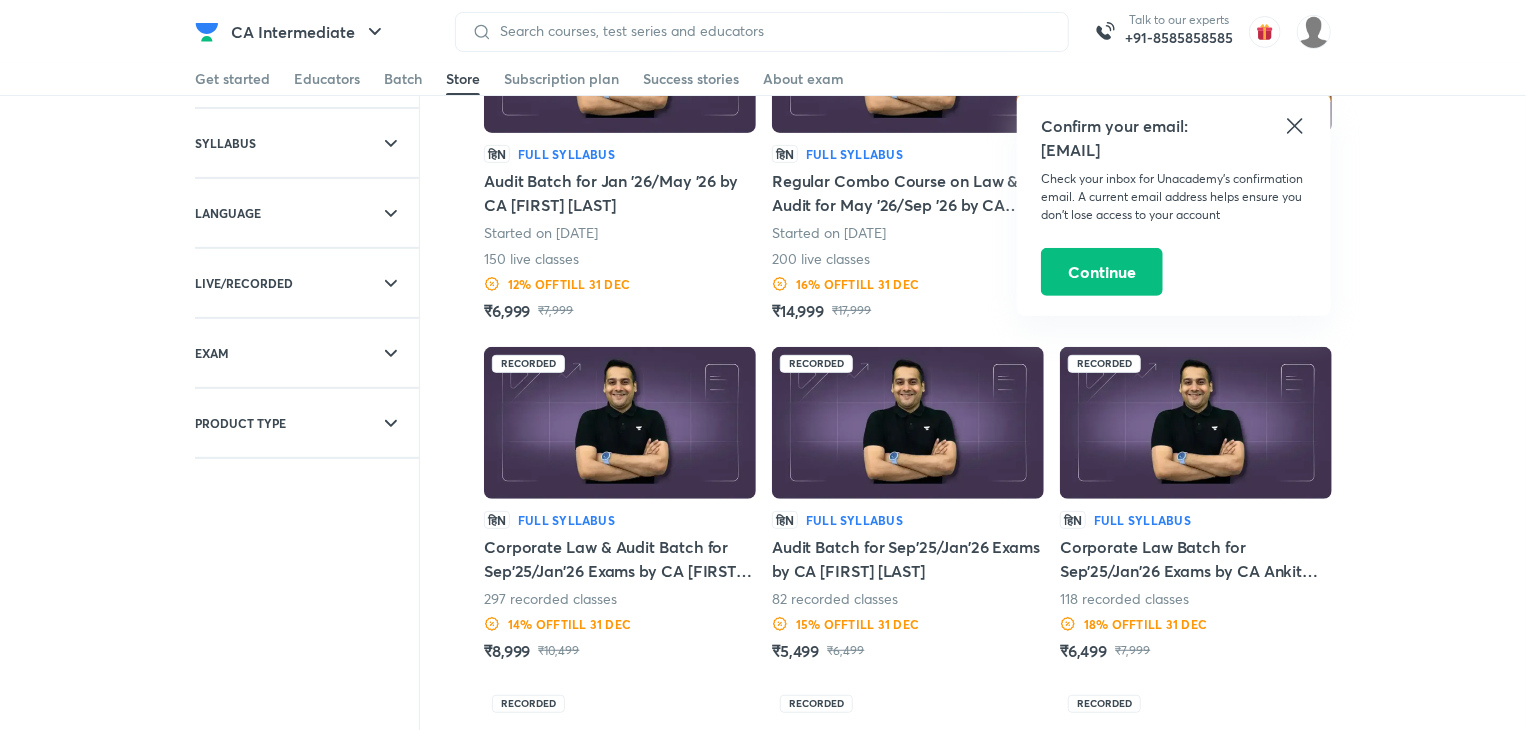 scroll, scrollTop: 248, scrollLeft: 0, axis: vertical 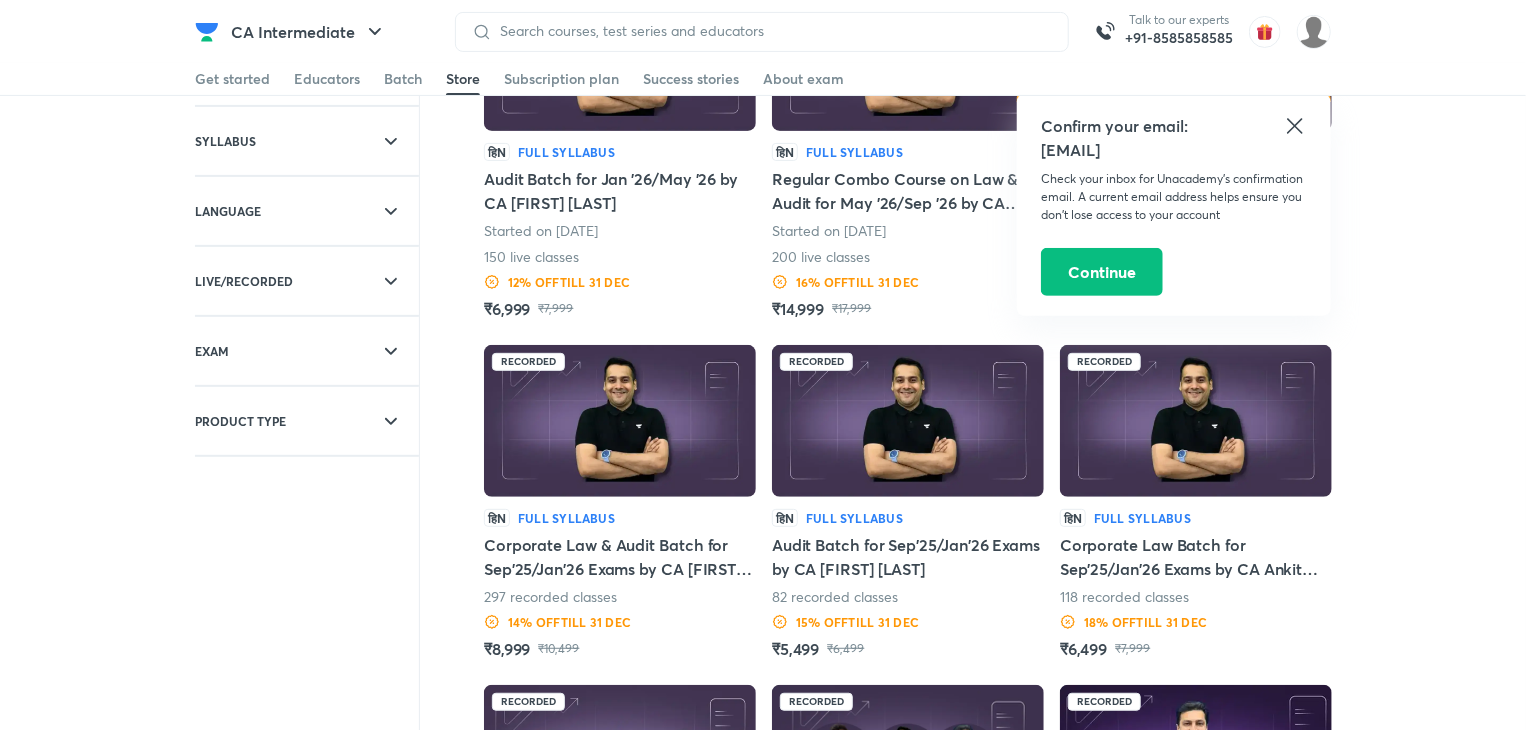 click at bounding box center [363, 281] 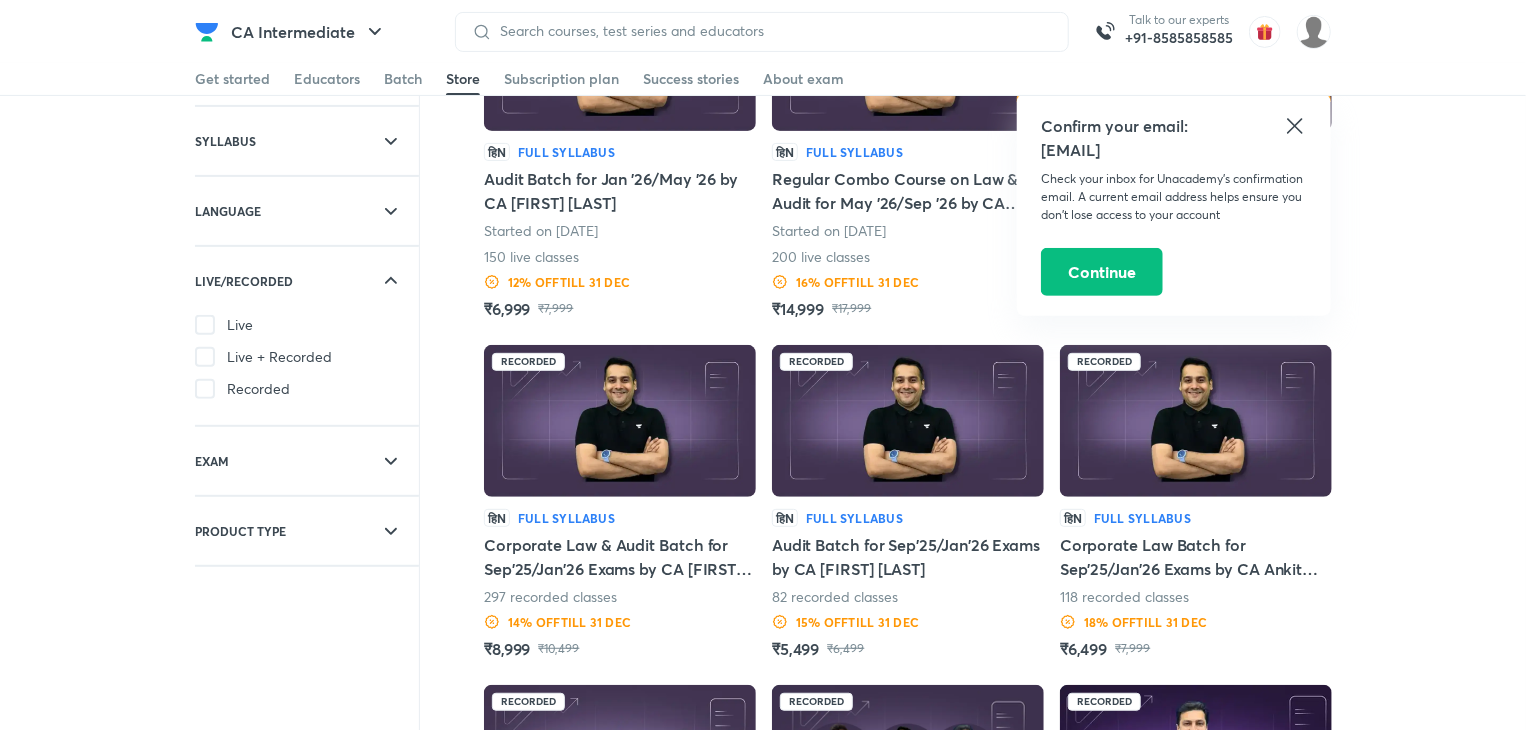 click on "LANGUAGE" at bounding box center [307, 211] 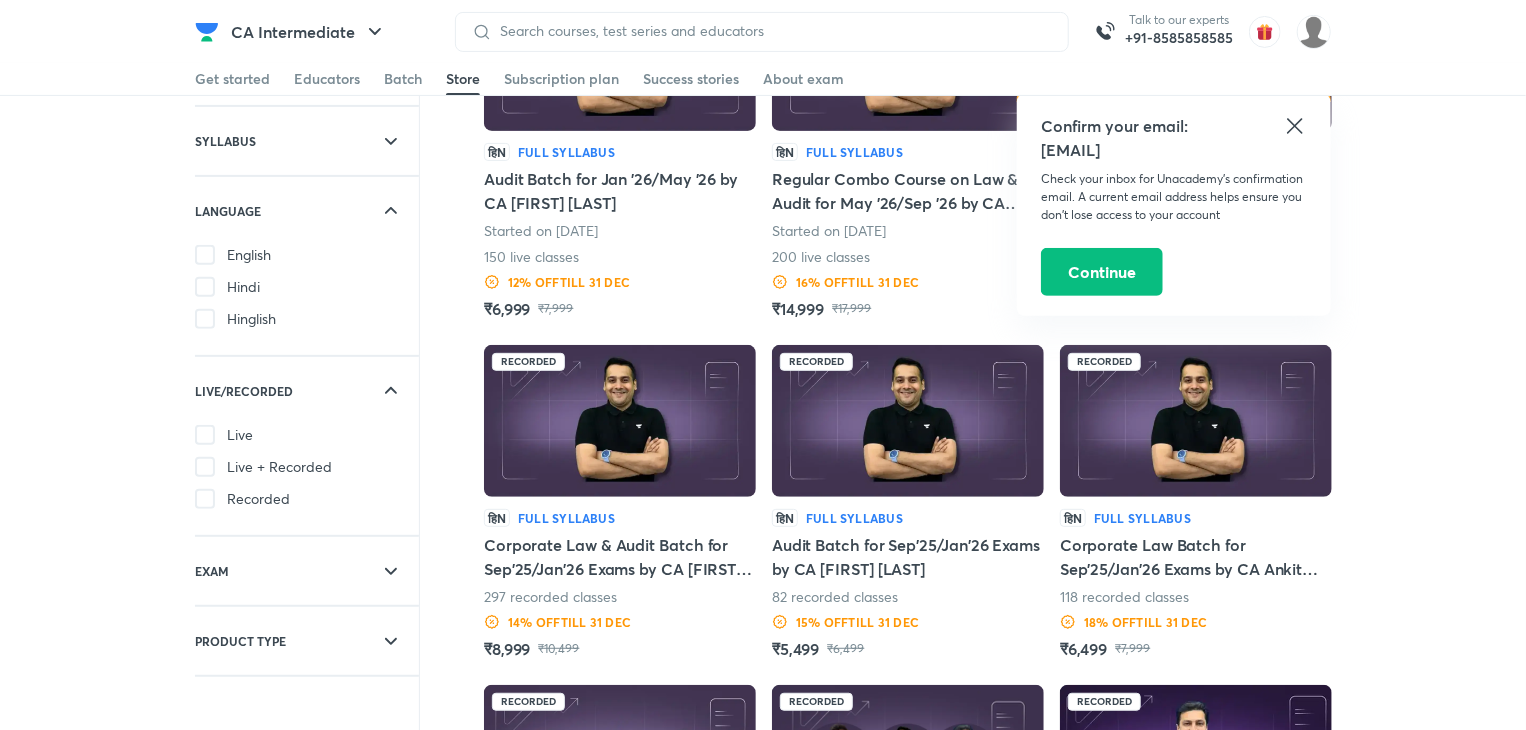 click at bounding box center [205, 255] 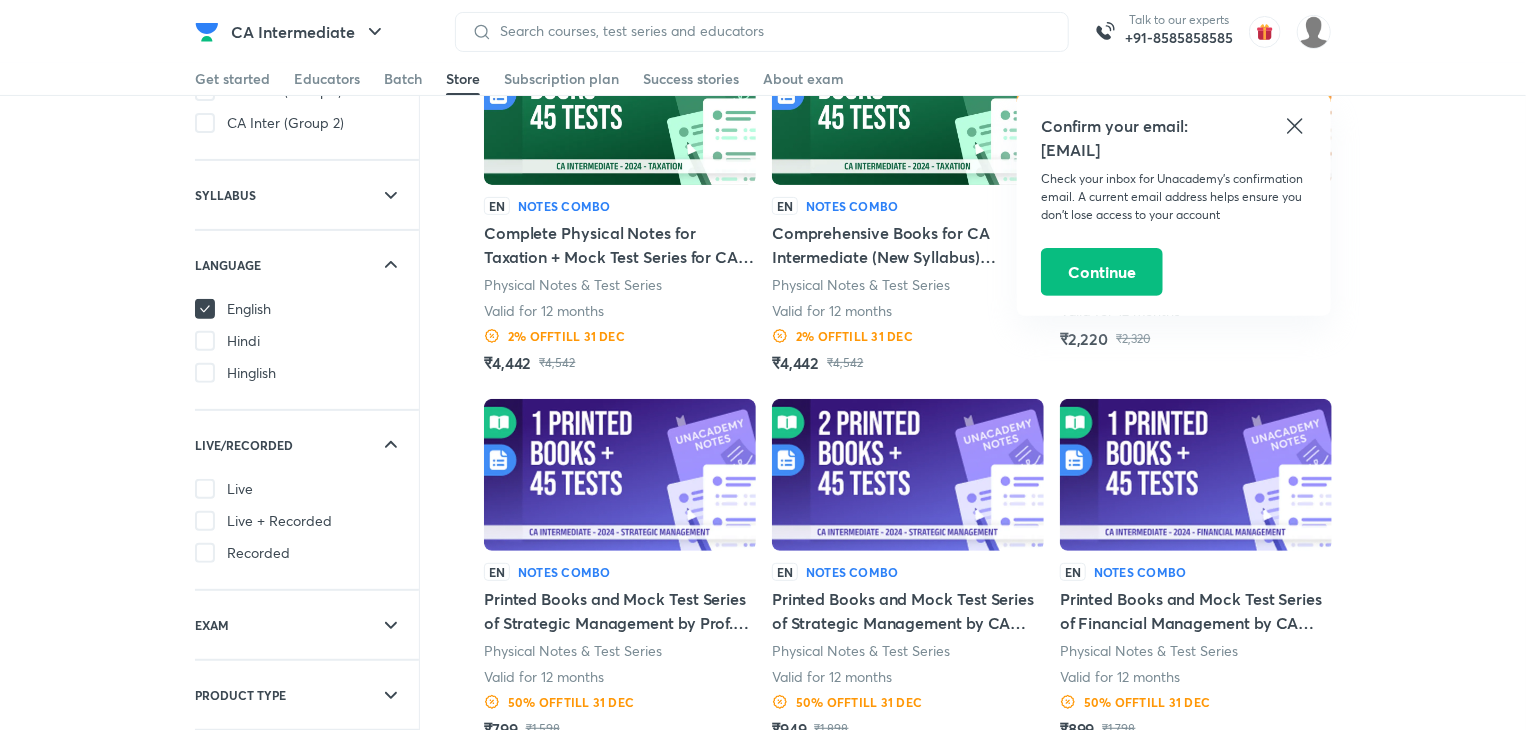 scroll, scrollTop: 148, scrollLeft: 0, axis: vertical 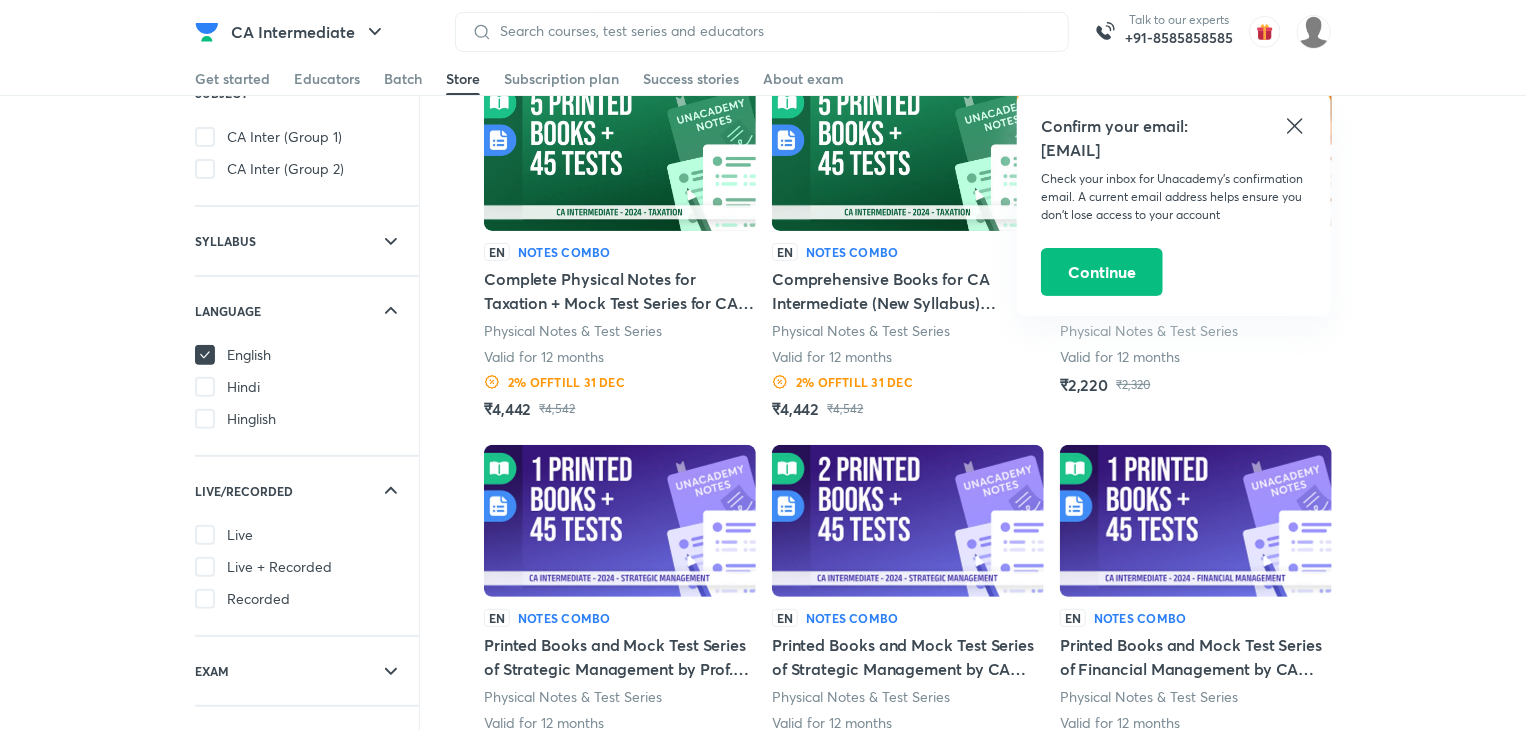 click at bounding box center (205, 567) 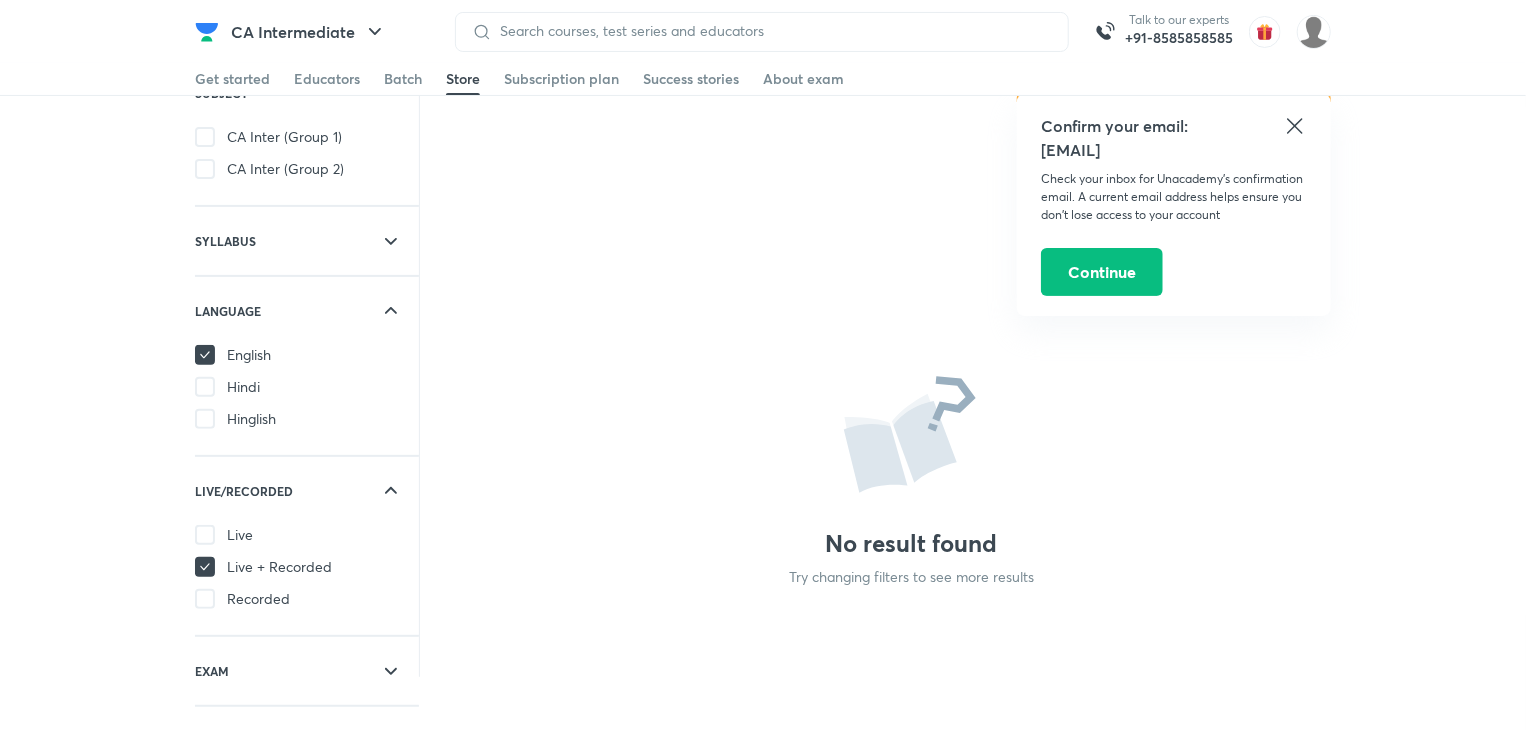 scroll, scrollTop: 148, scrollLeft: 0, axis: vertical 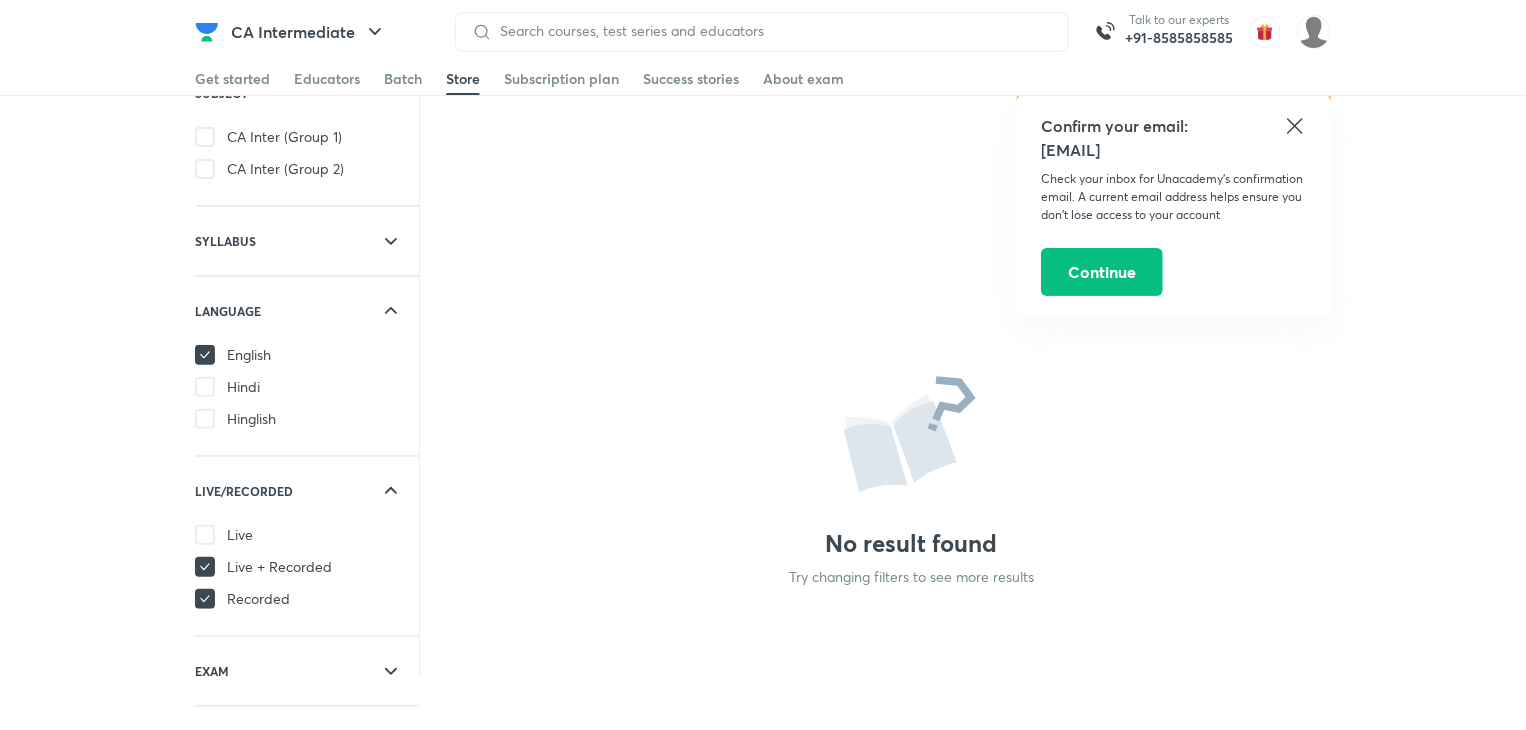 click 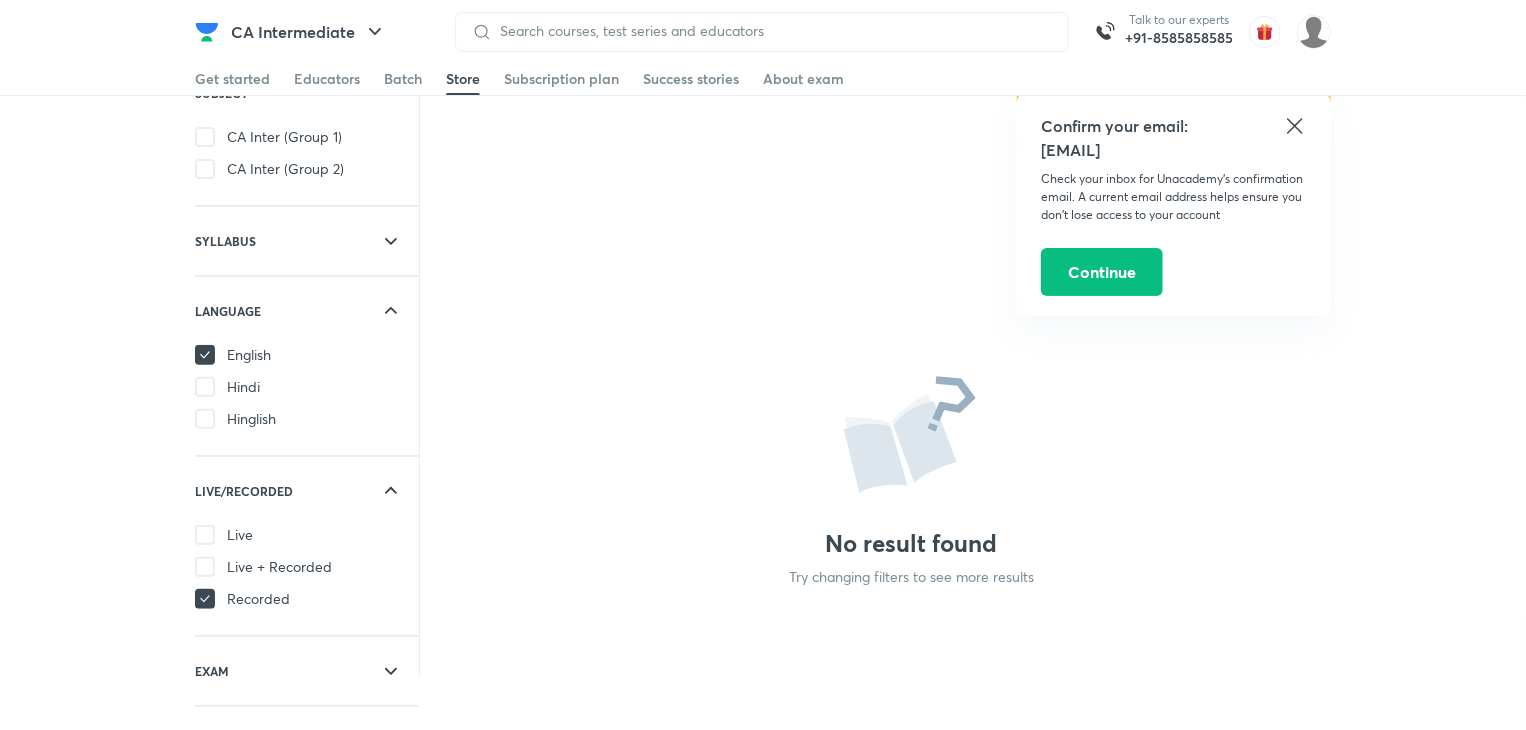 click at bounding box center [205, 535] 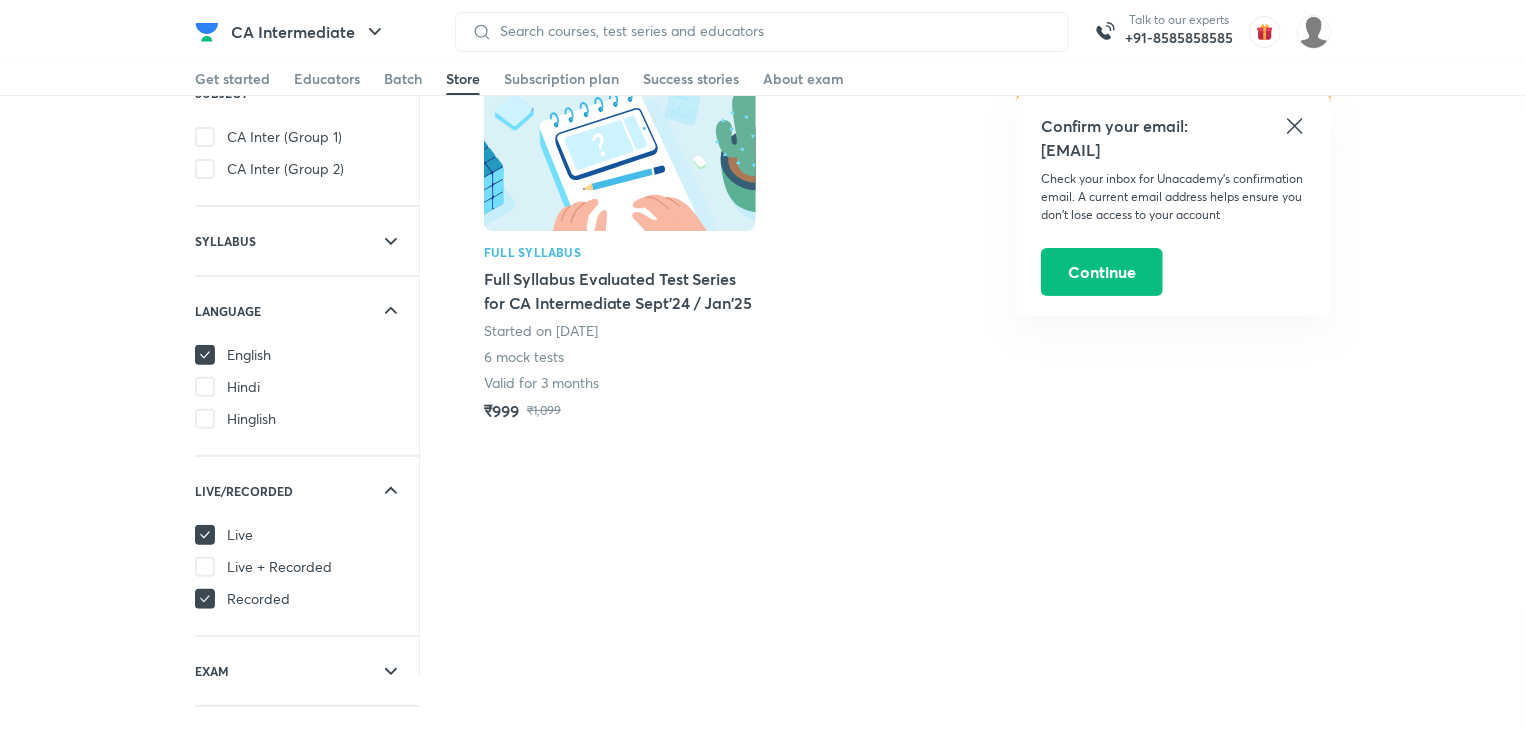 click 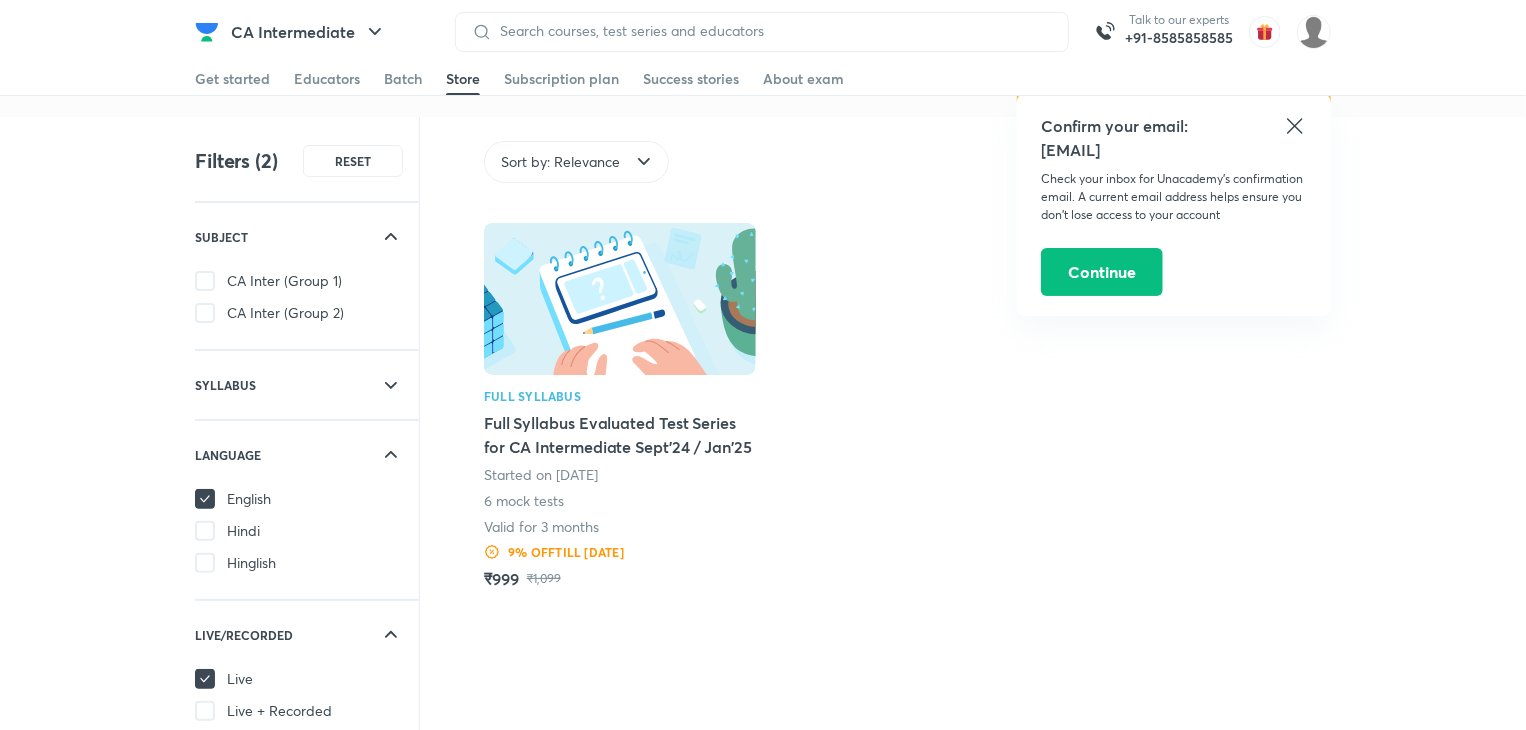scroll, scrollTop: 0, scrollLeft: 0, axis: both 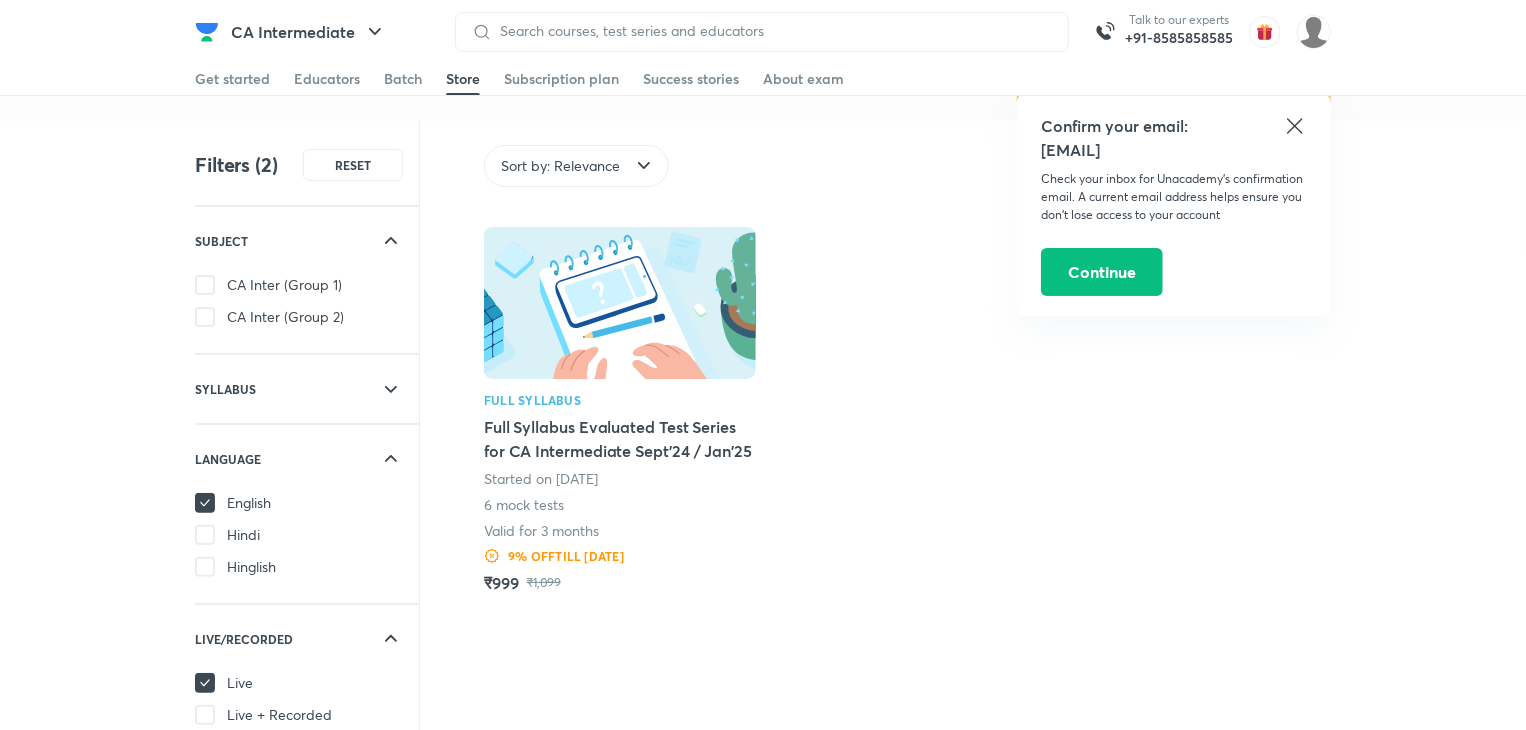 click at bounding box center [205, 285] 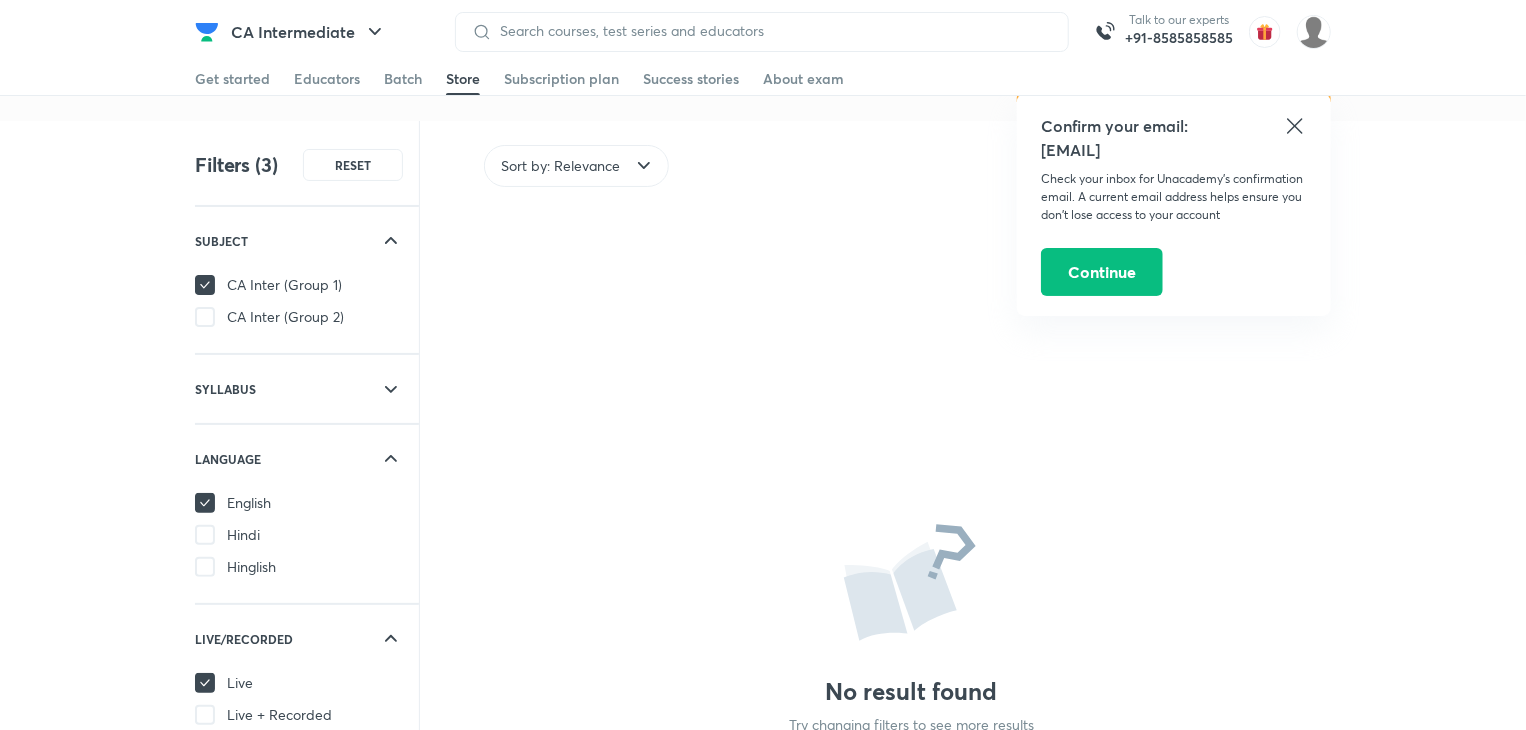 click at bounding box center [205, 317] 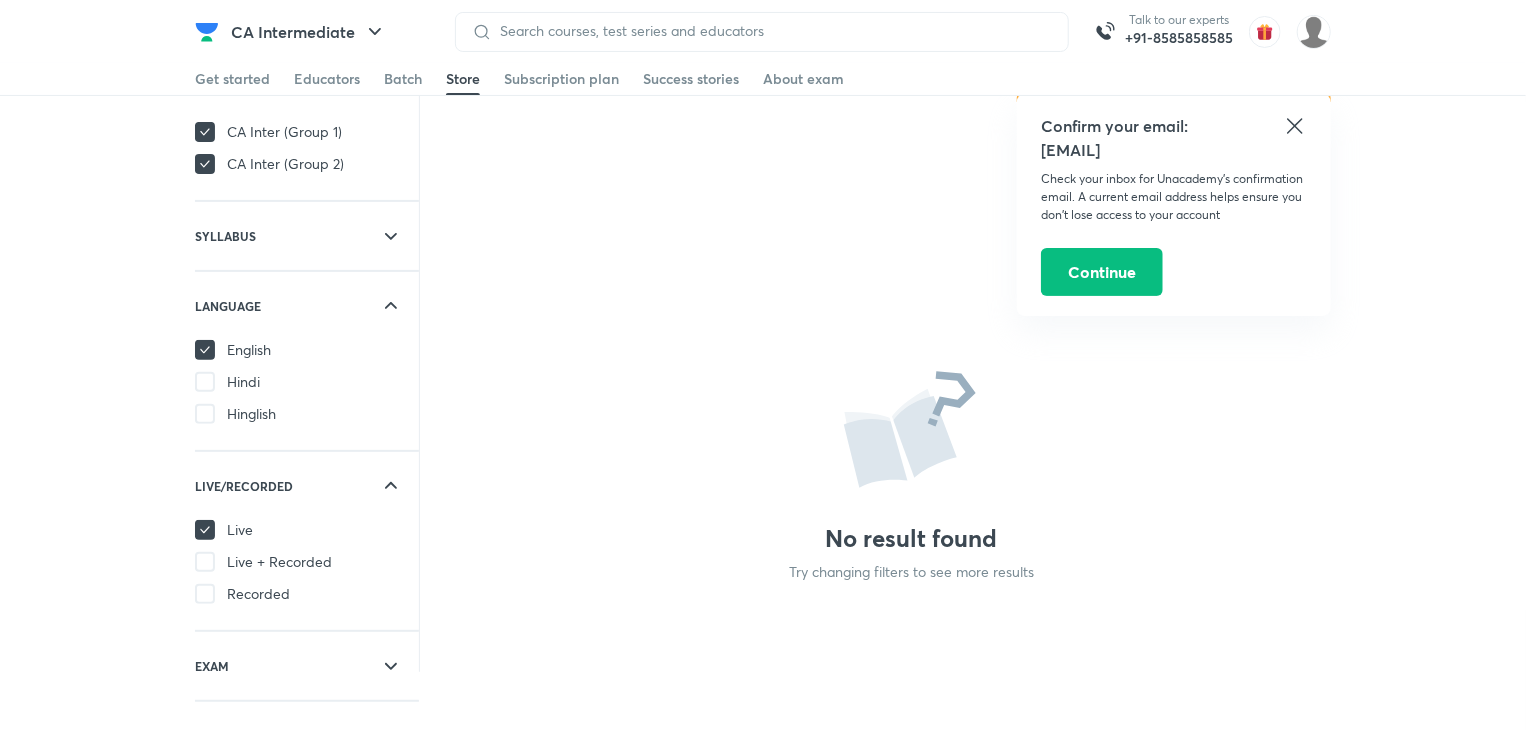 scroll, scrollTop: 177, scrollLeft: 0, axis: vertical 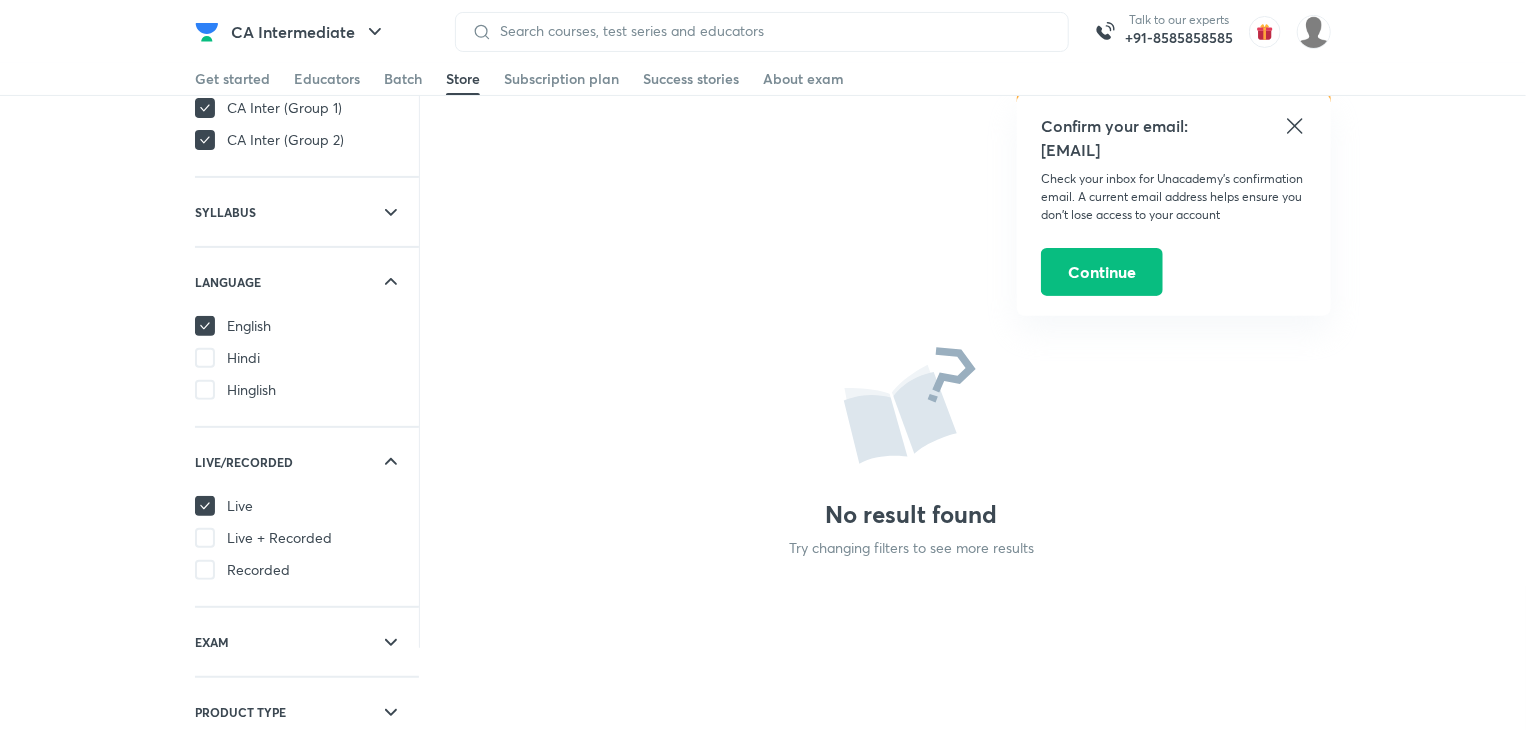 click at bounding box center [205, 358] 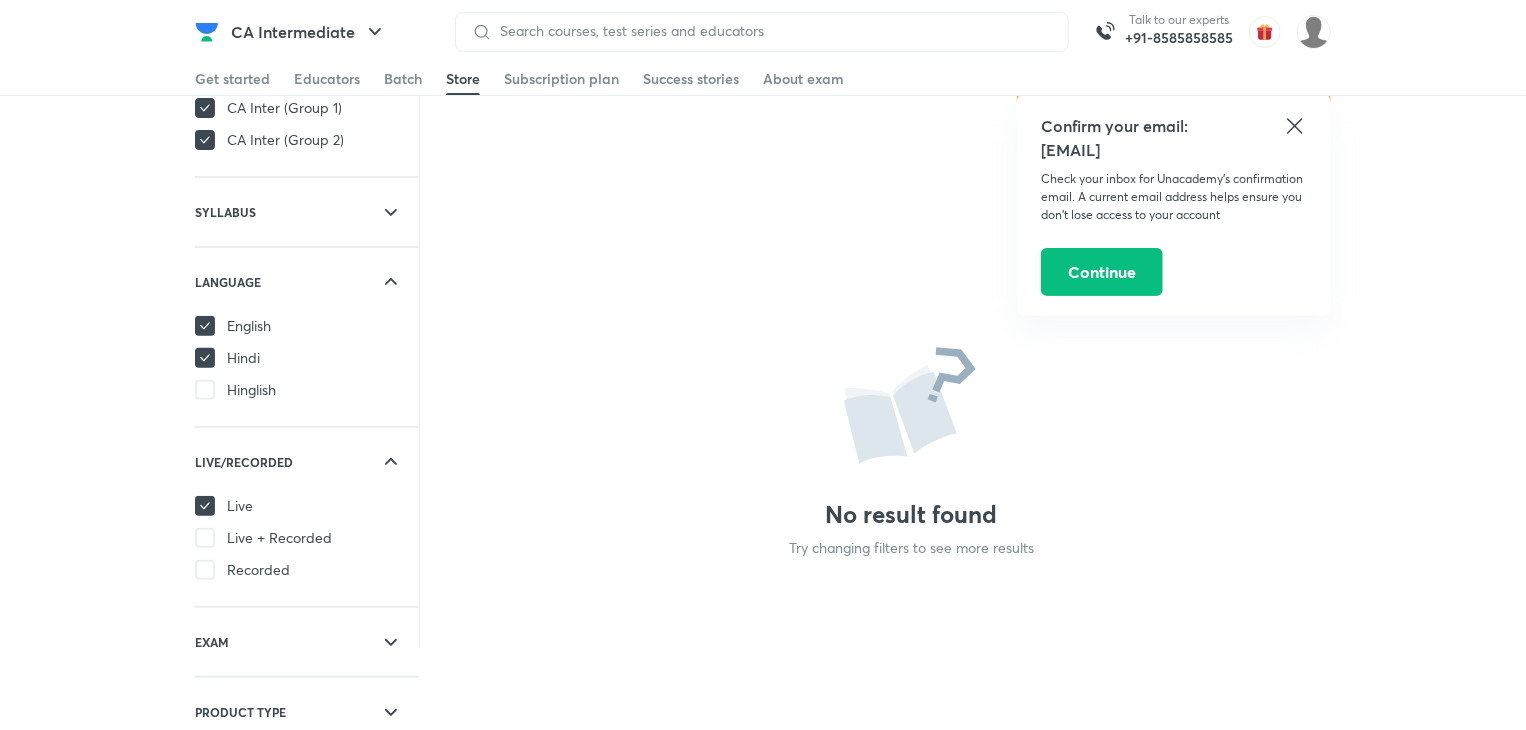 click at bounding box center [205, 390] 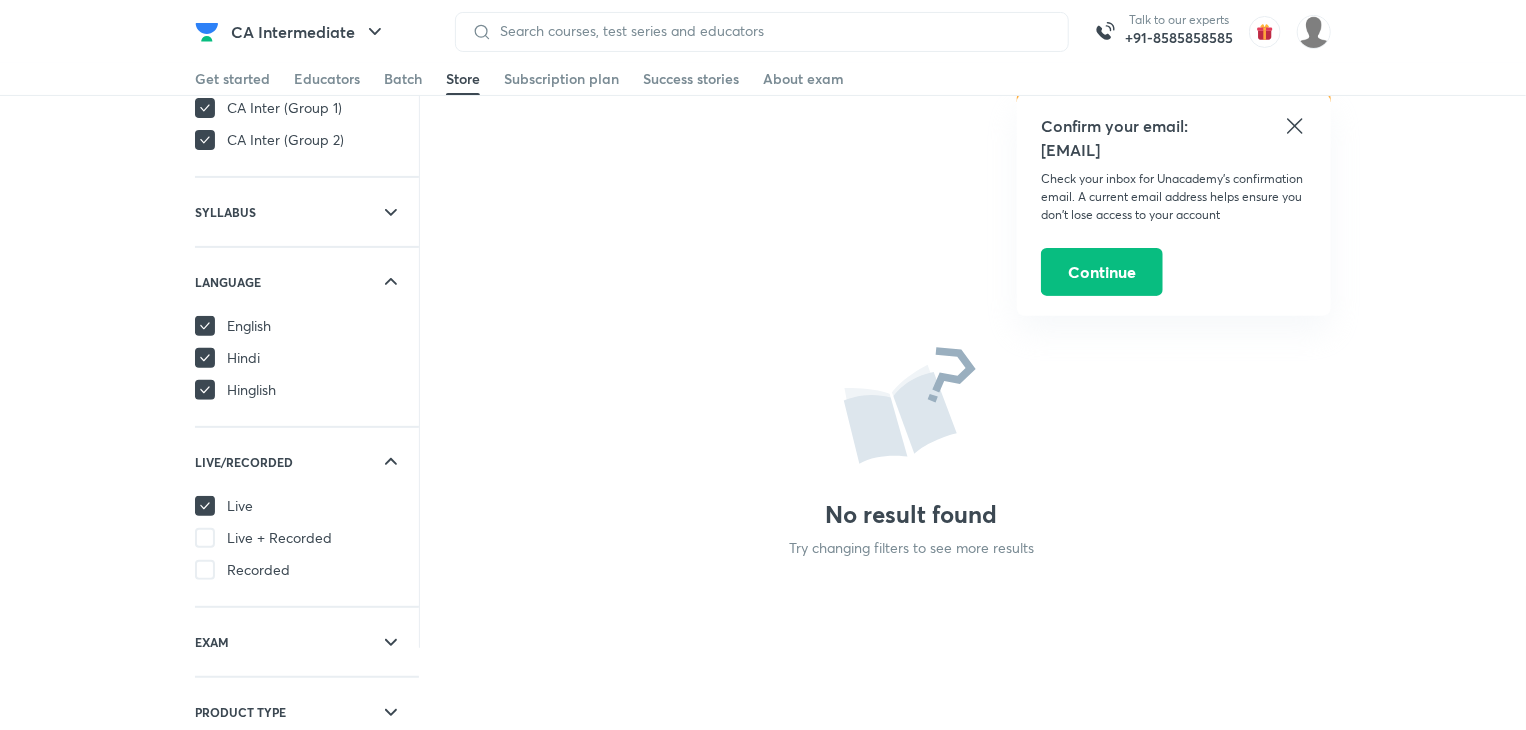 click 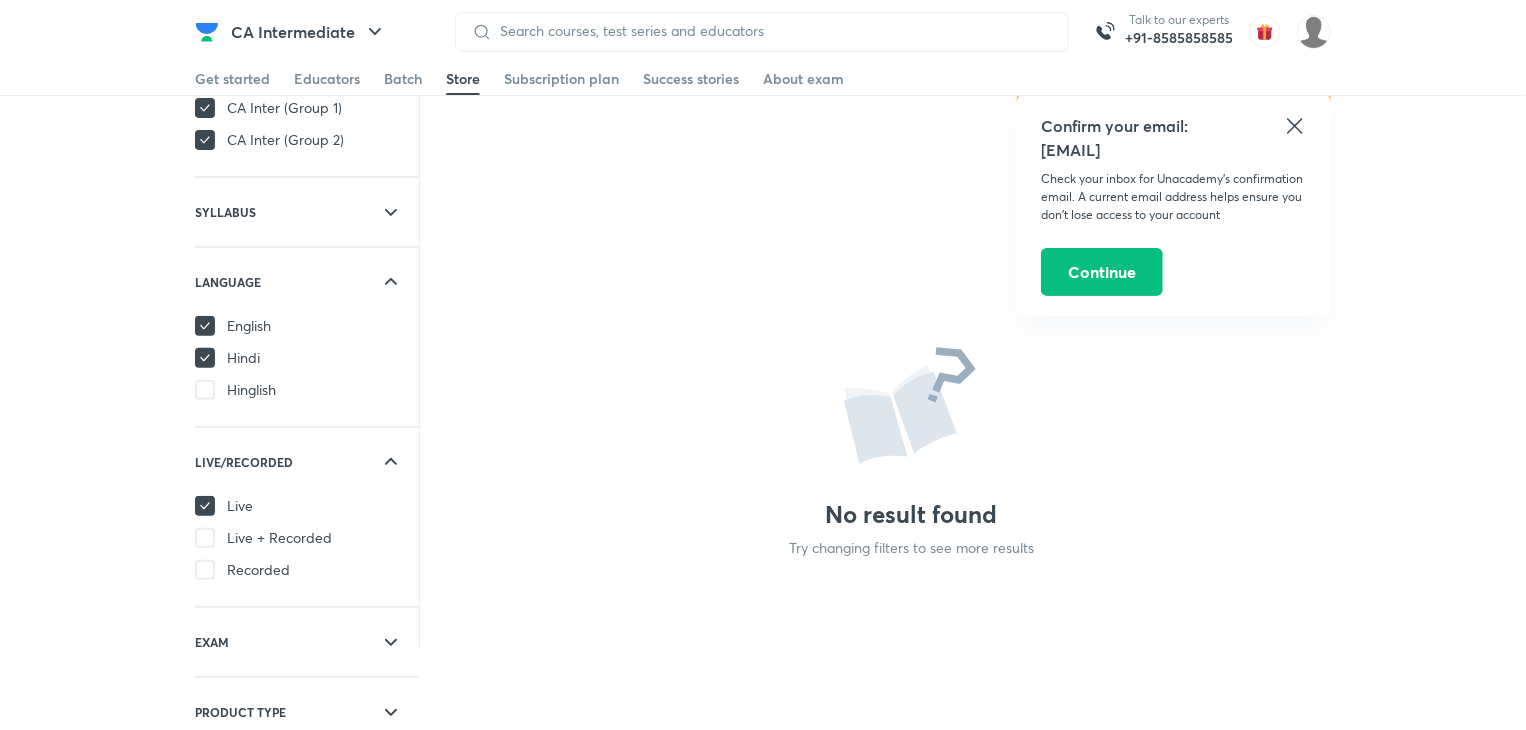 click at bounding box center [205, 390] 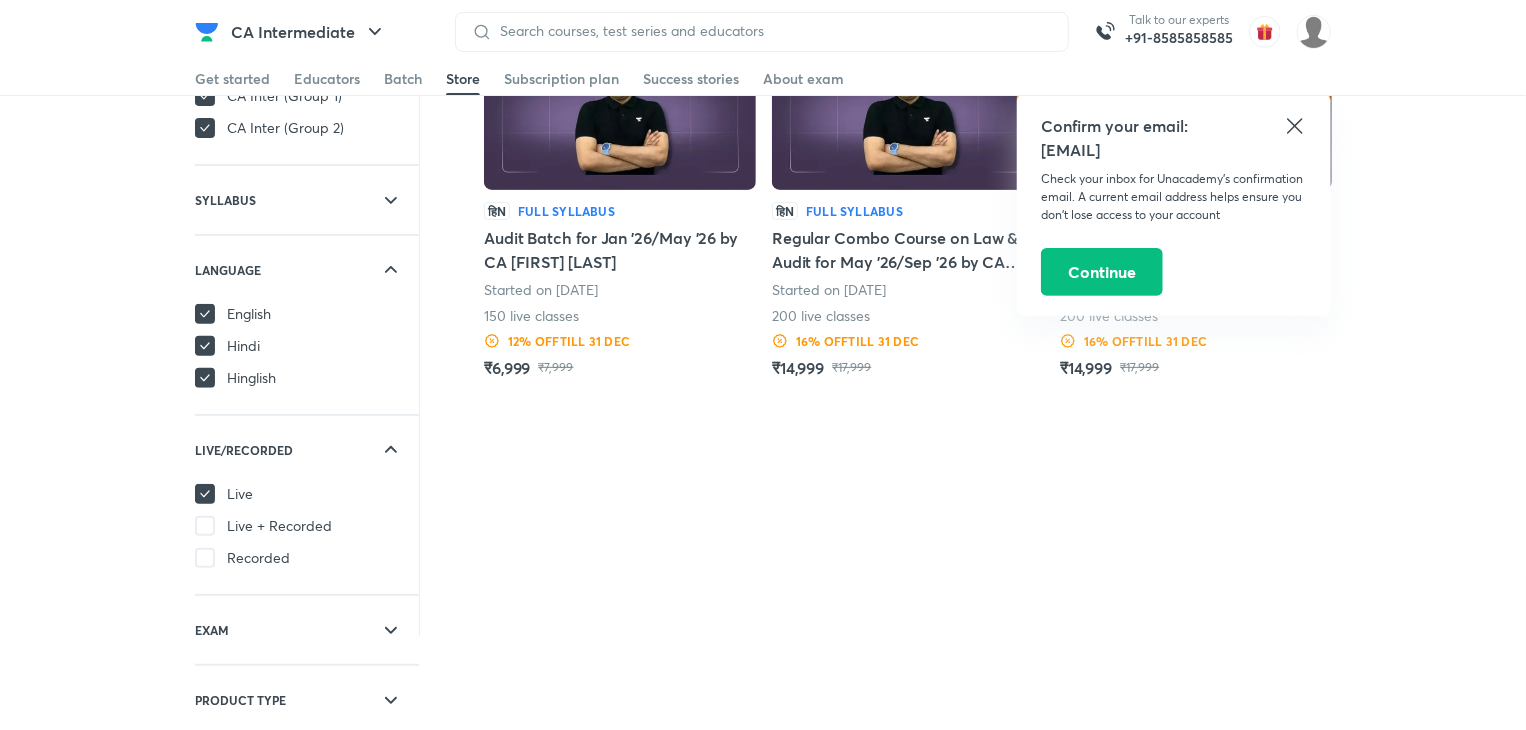 scroll, scrollTop: 192, scrollLeft: 0, axis: vertical 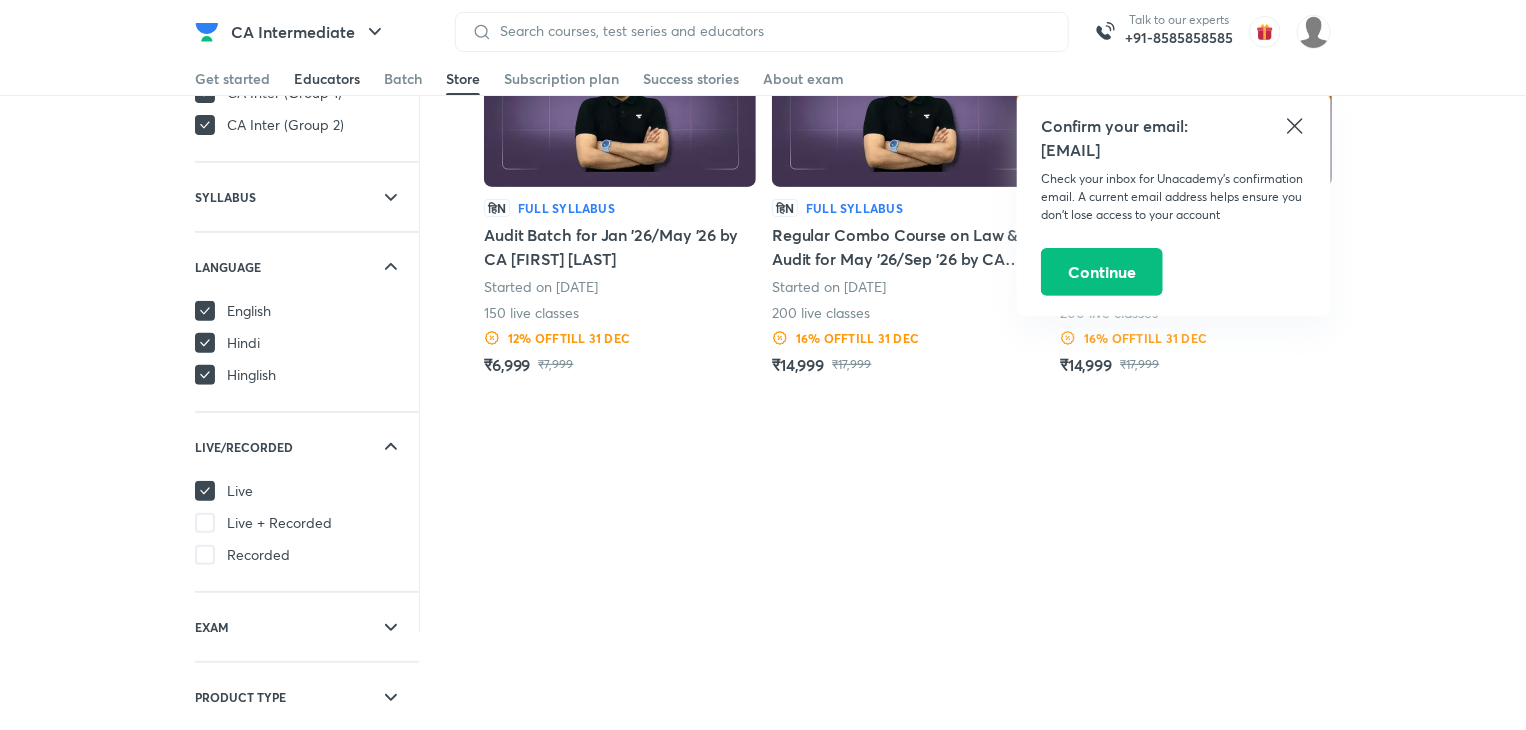 click on "Educators" at bounding box center [327, 79] 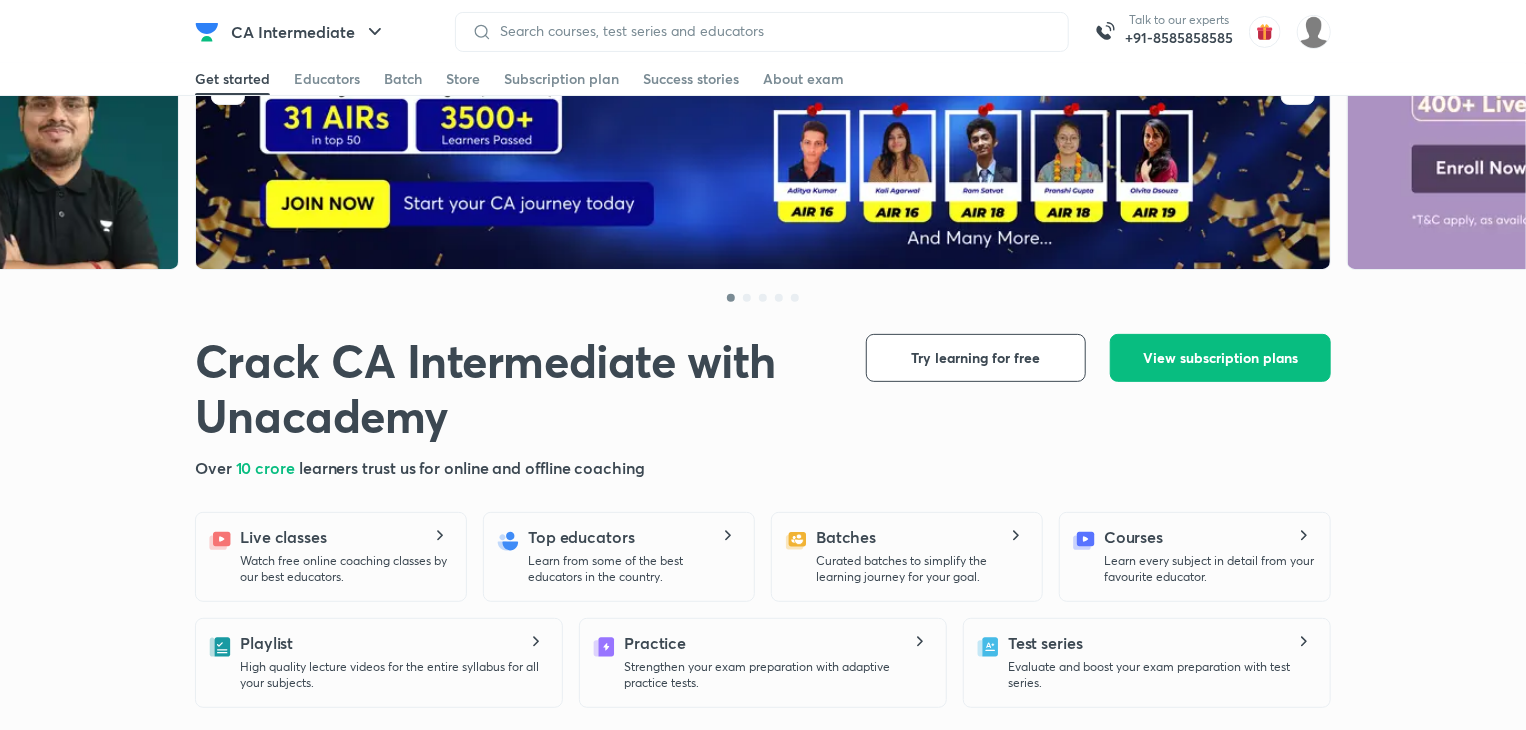click on "Get started" at bounding box center (232, 79) 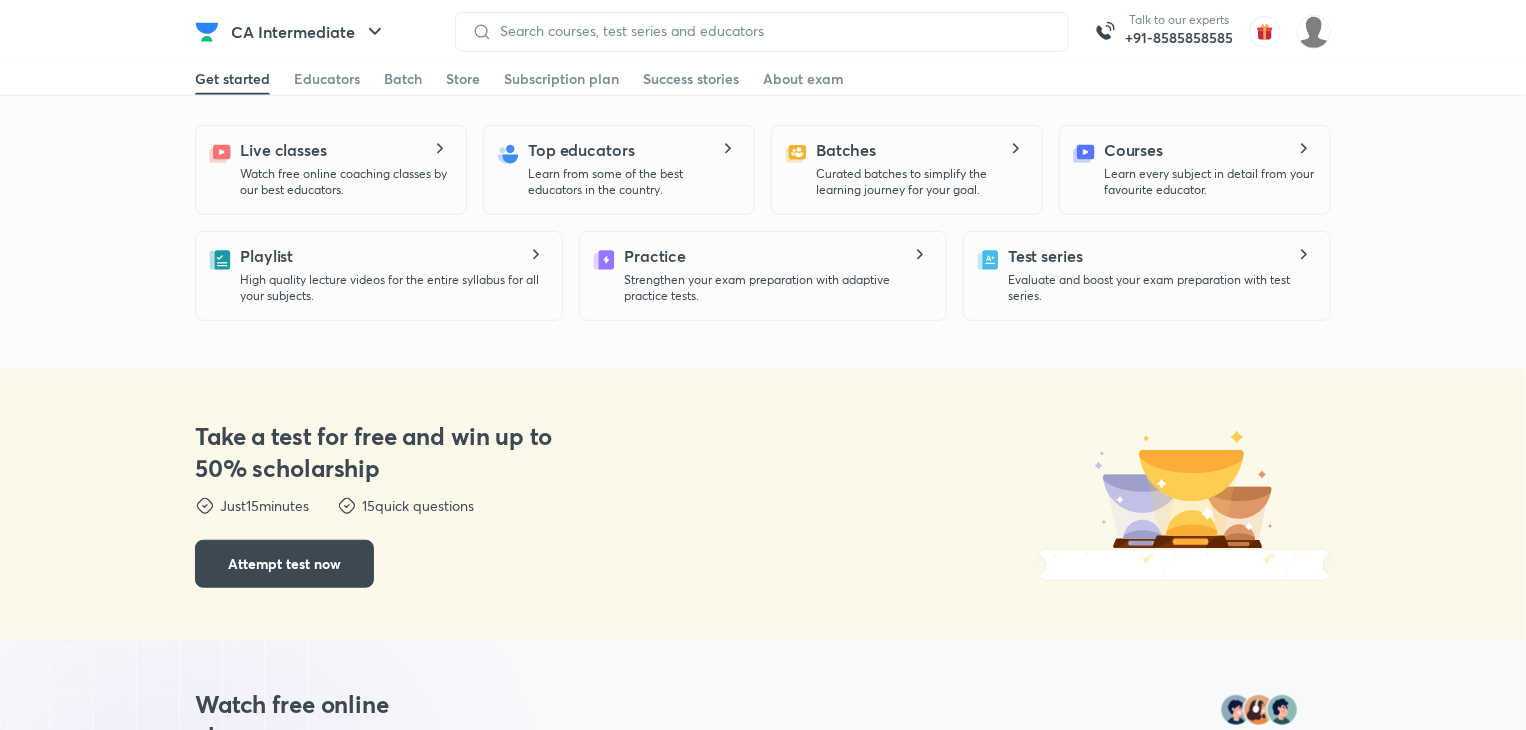 scroll, scrollTop: 606, scrollLeft: 0, axis: vertical 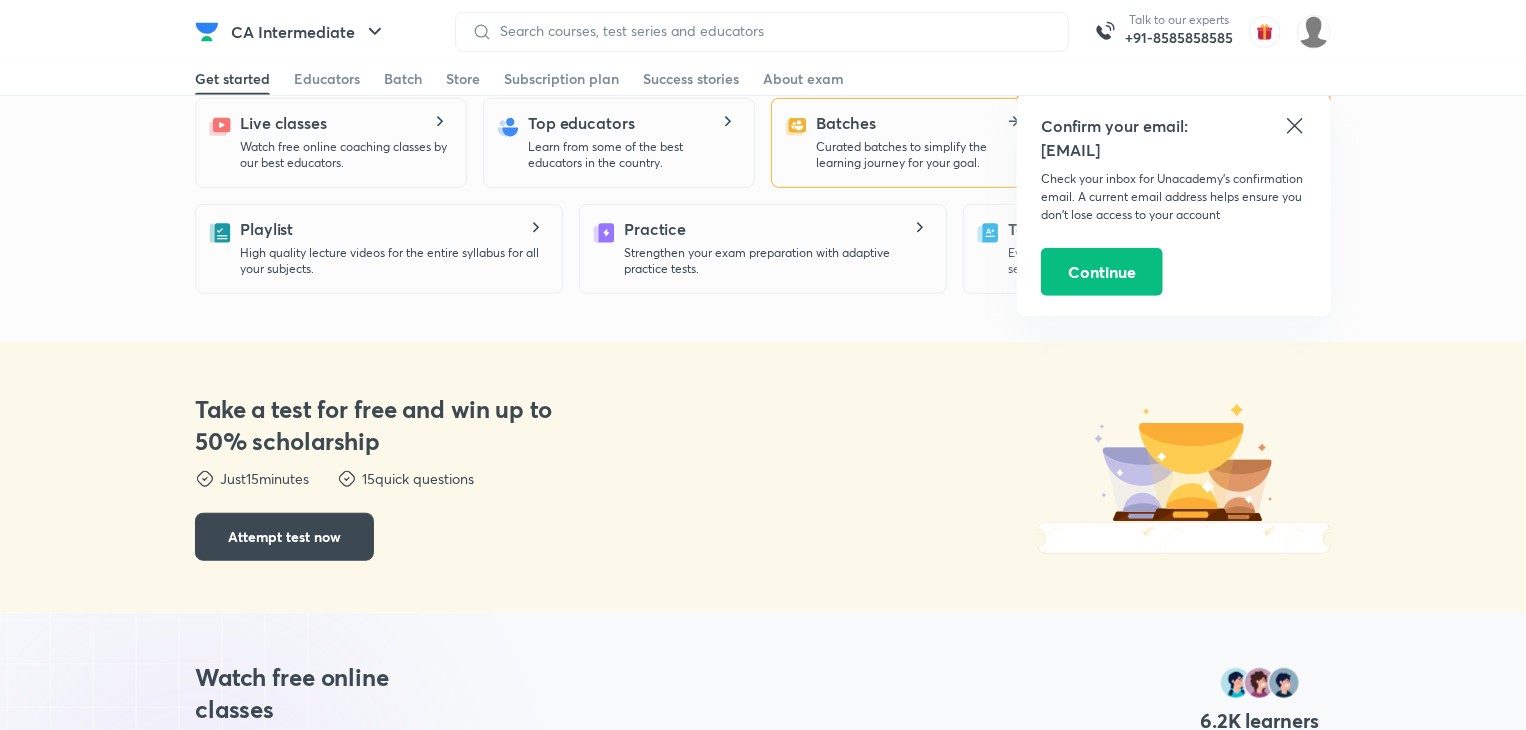 click on "Curated batches to simplify the learning journey for your goal." at bounding box center [921, 155] 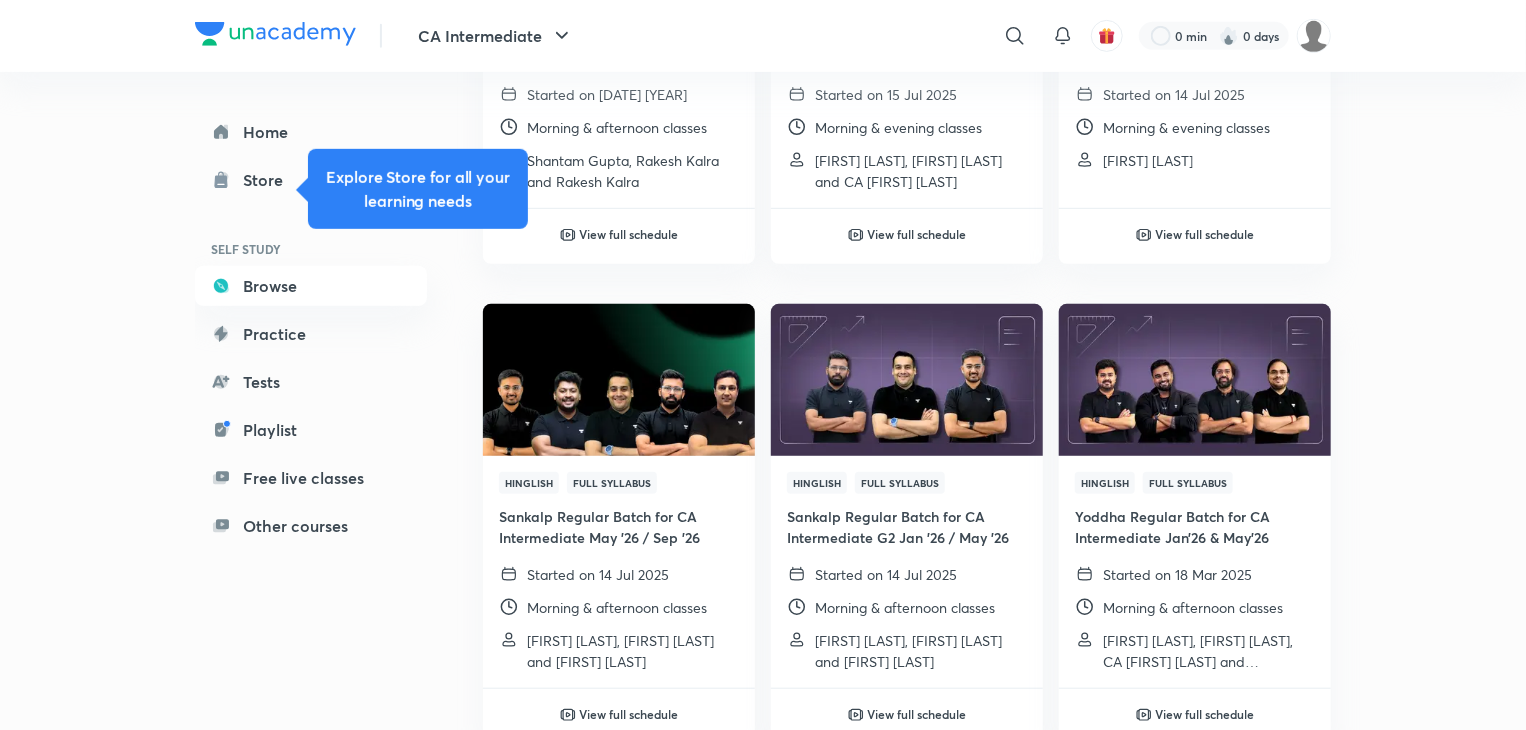 scroll, scrollTop: 475, scrollLeft: 0, axis: vertical 